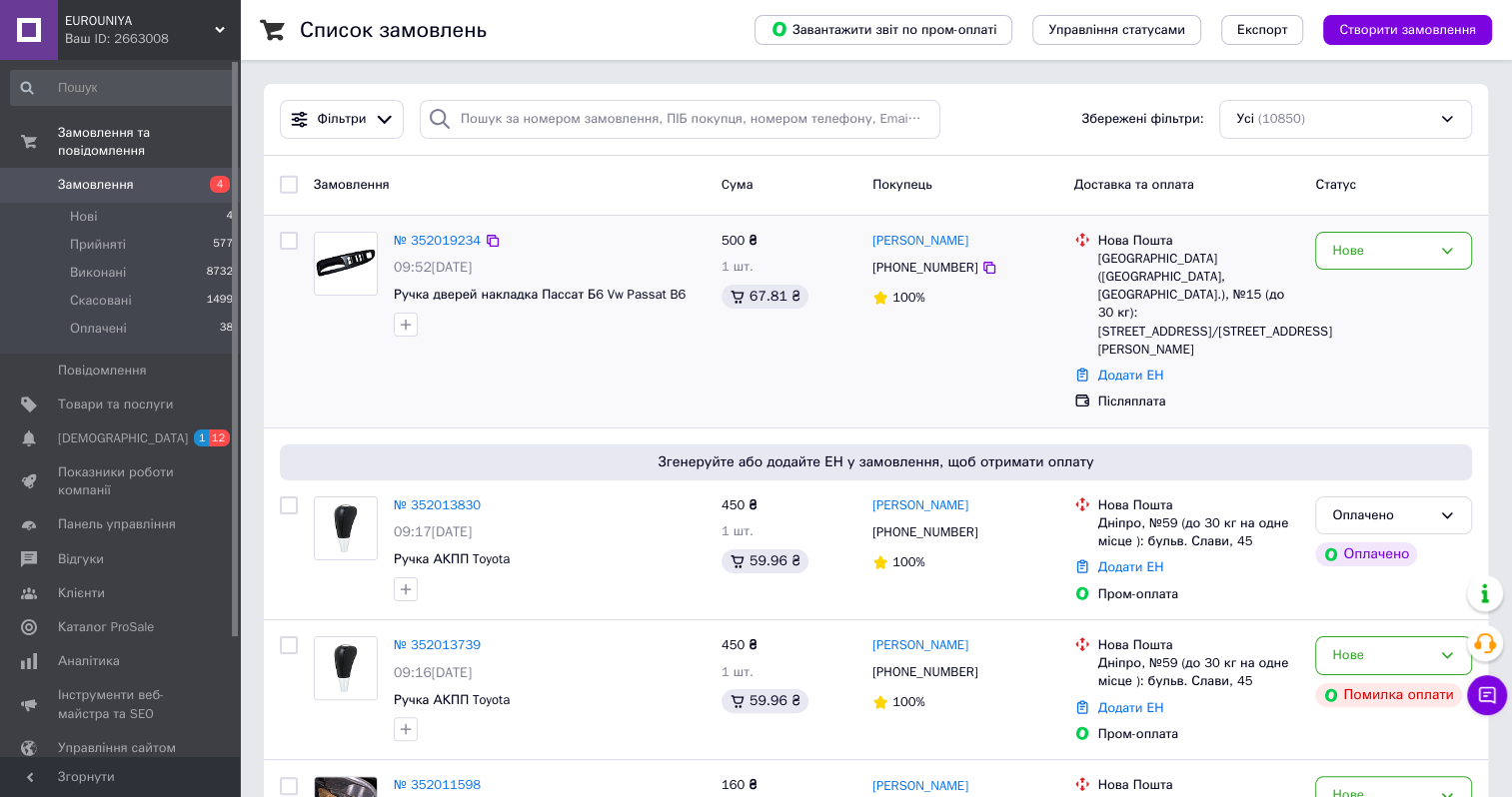 scroll, scrollTop: 100, scrollLeft: 0, axis: vertical 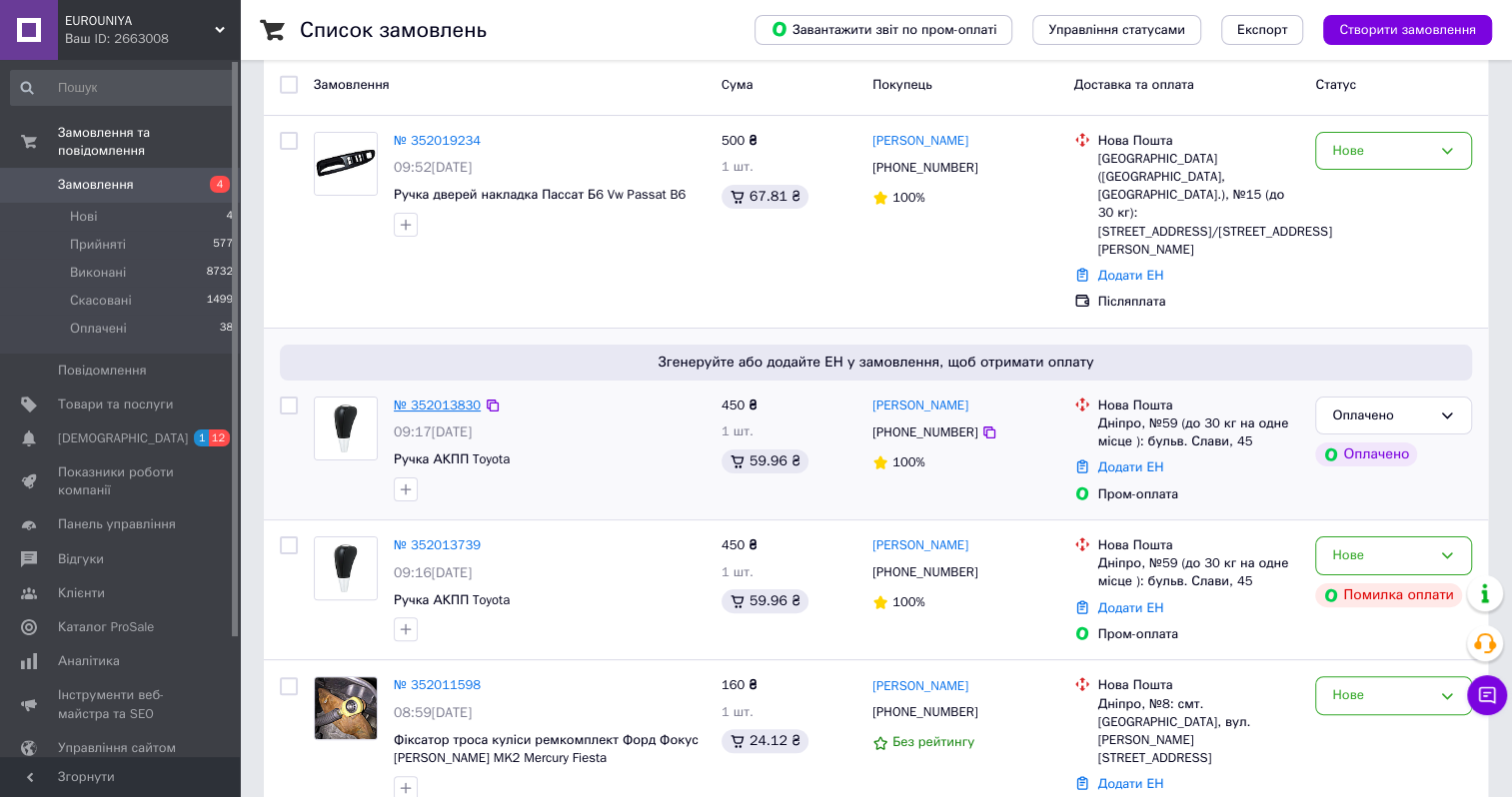 click on "№ 352013830" at bounding box center (437, 404) 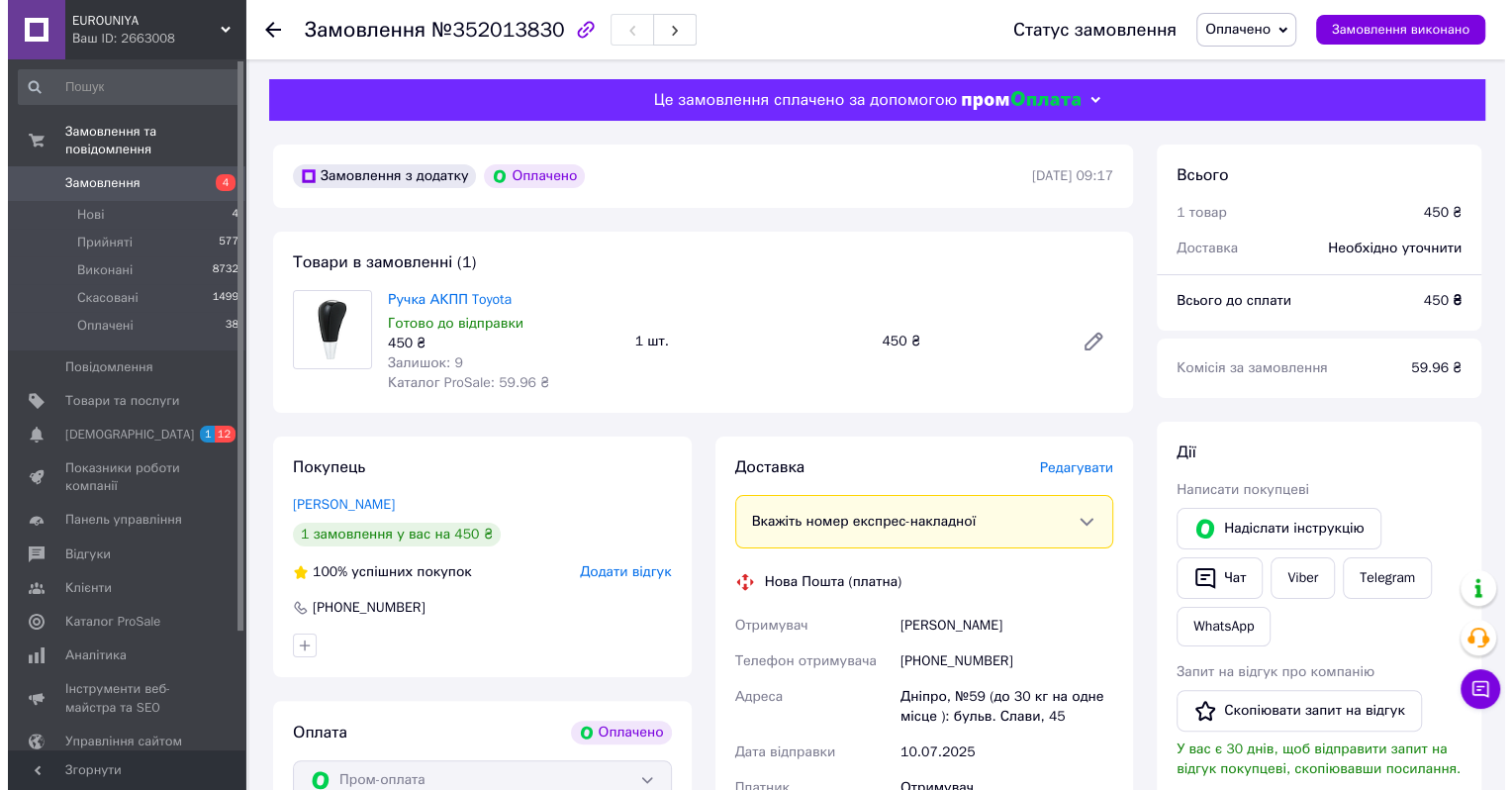 scroll, scrollTop: 99, scrollLeft: 0, axis: vertical 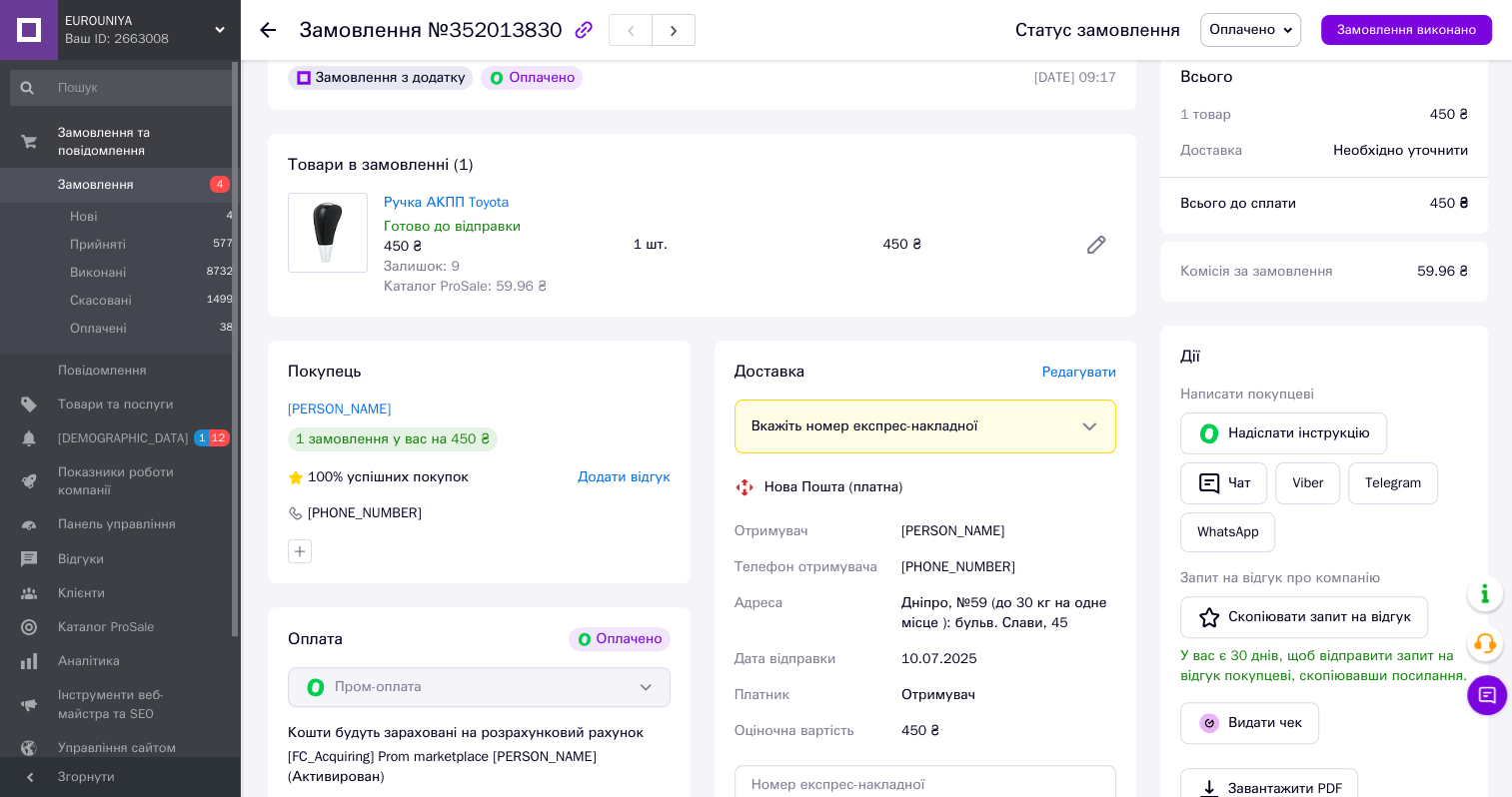 click on "Редагувати" at bounding box center (1079, 372) 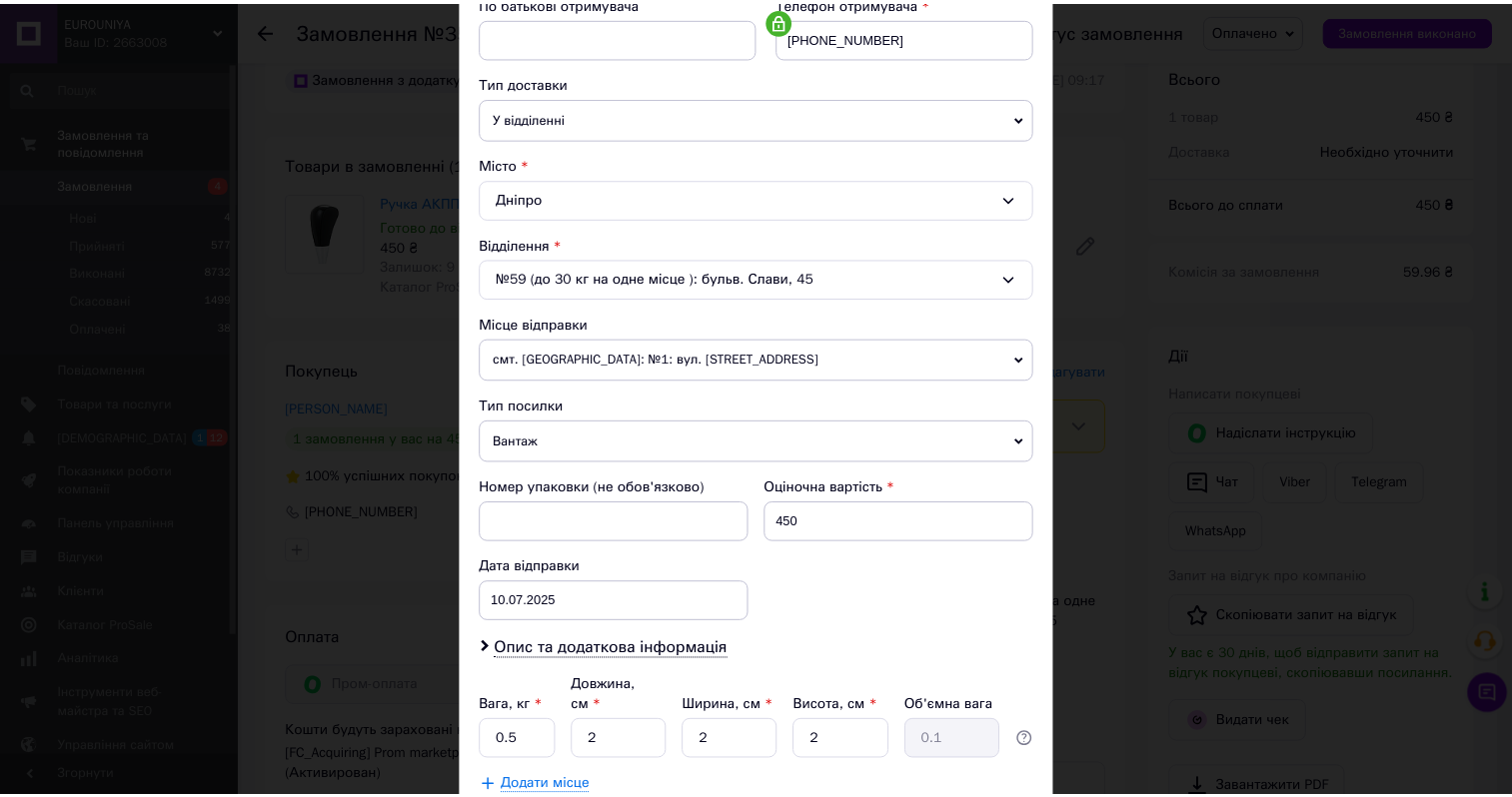 scroll, scrollTop: 526, scrollLeft: 0, axis: vertical 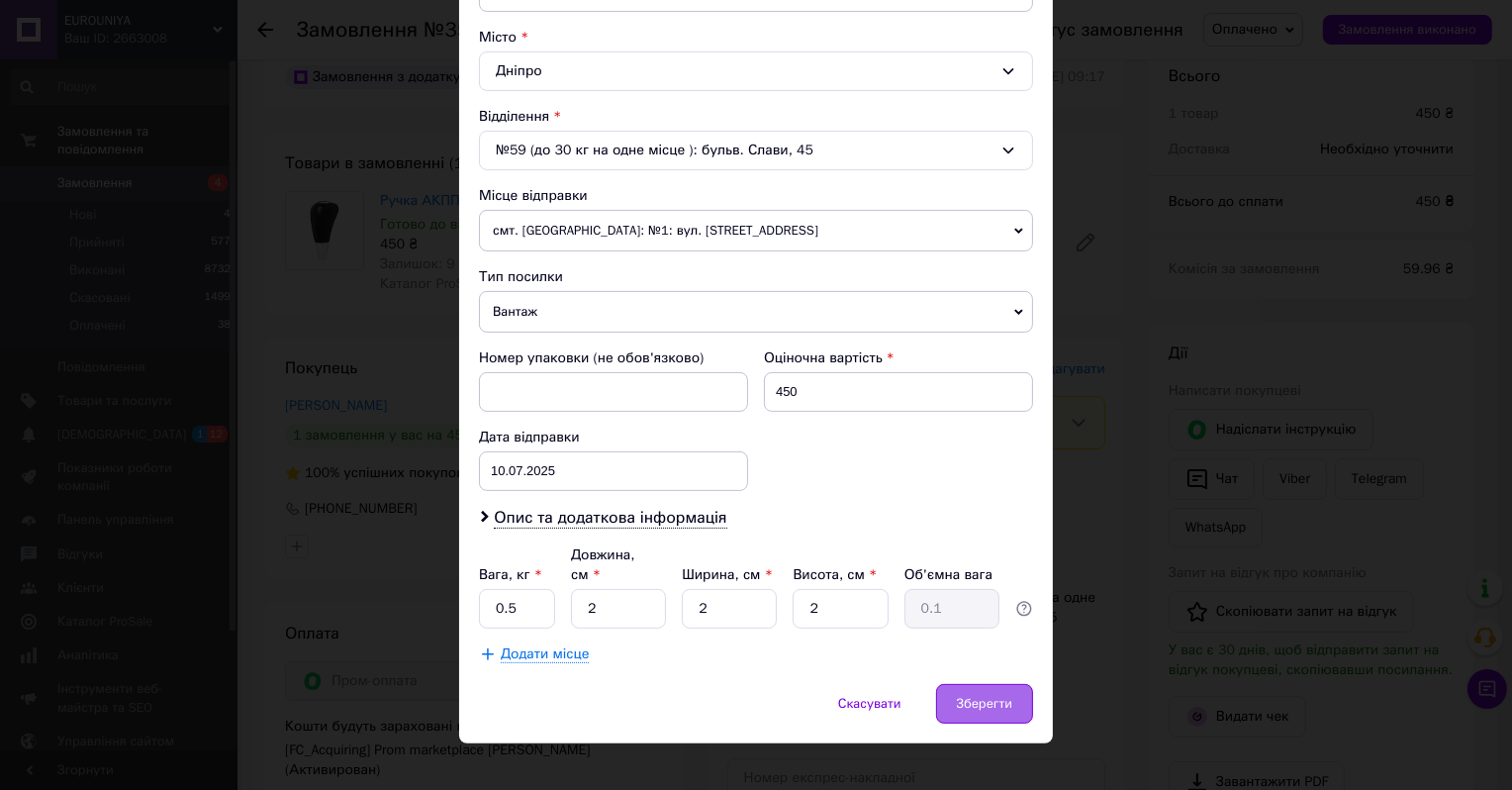 click on "Зберегти" at bounding box center (985, 704) 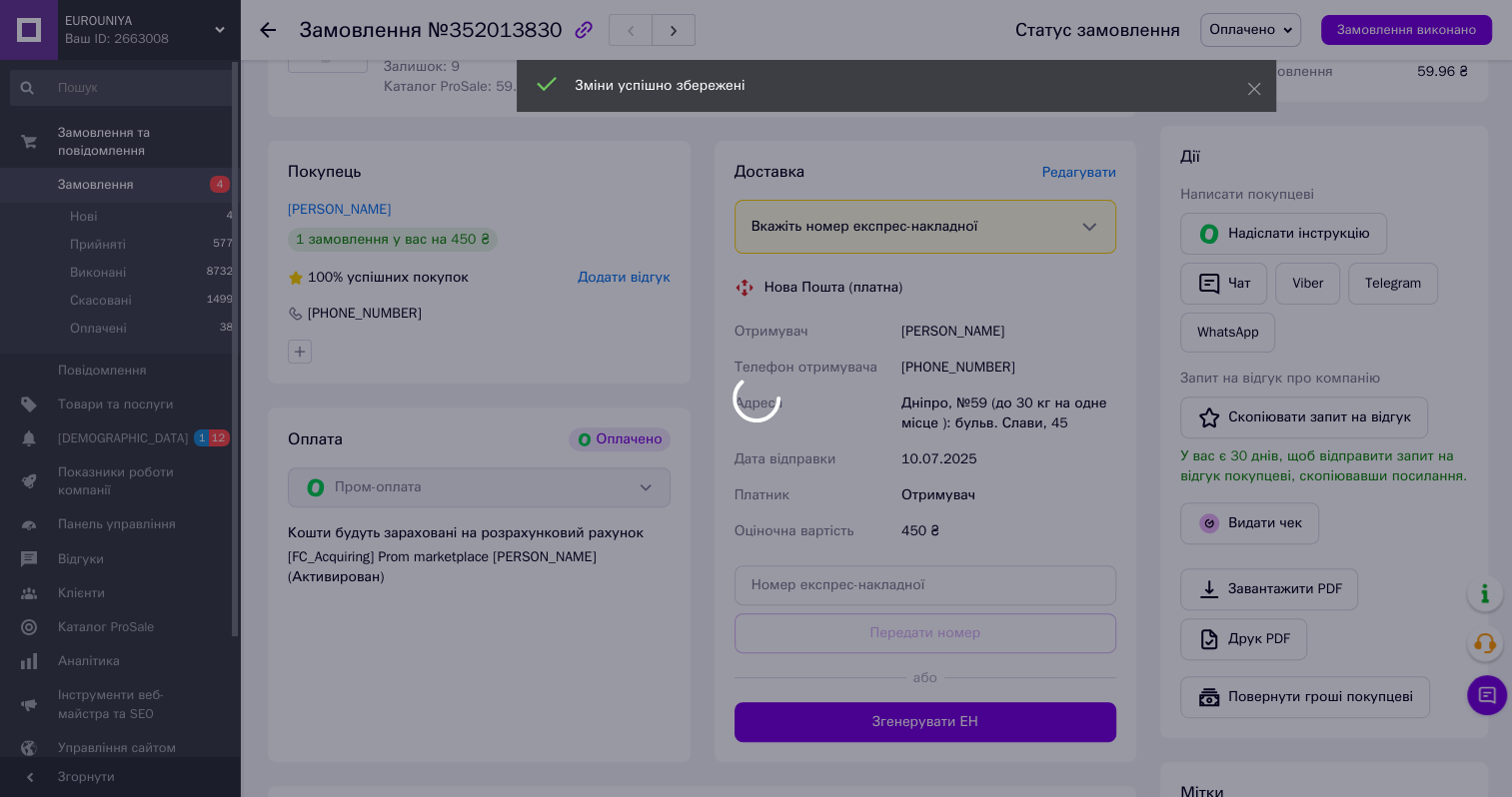 scroll, scrollTop: 399, scrollLeft: 0, axis: vertical 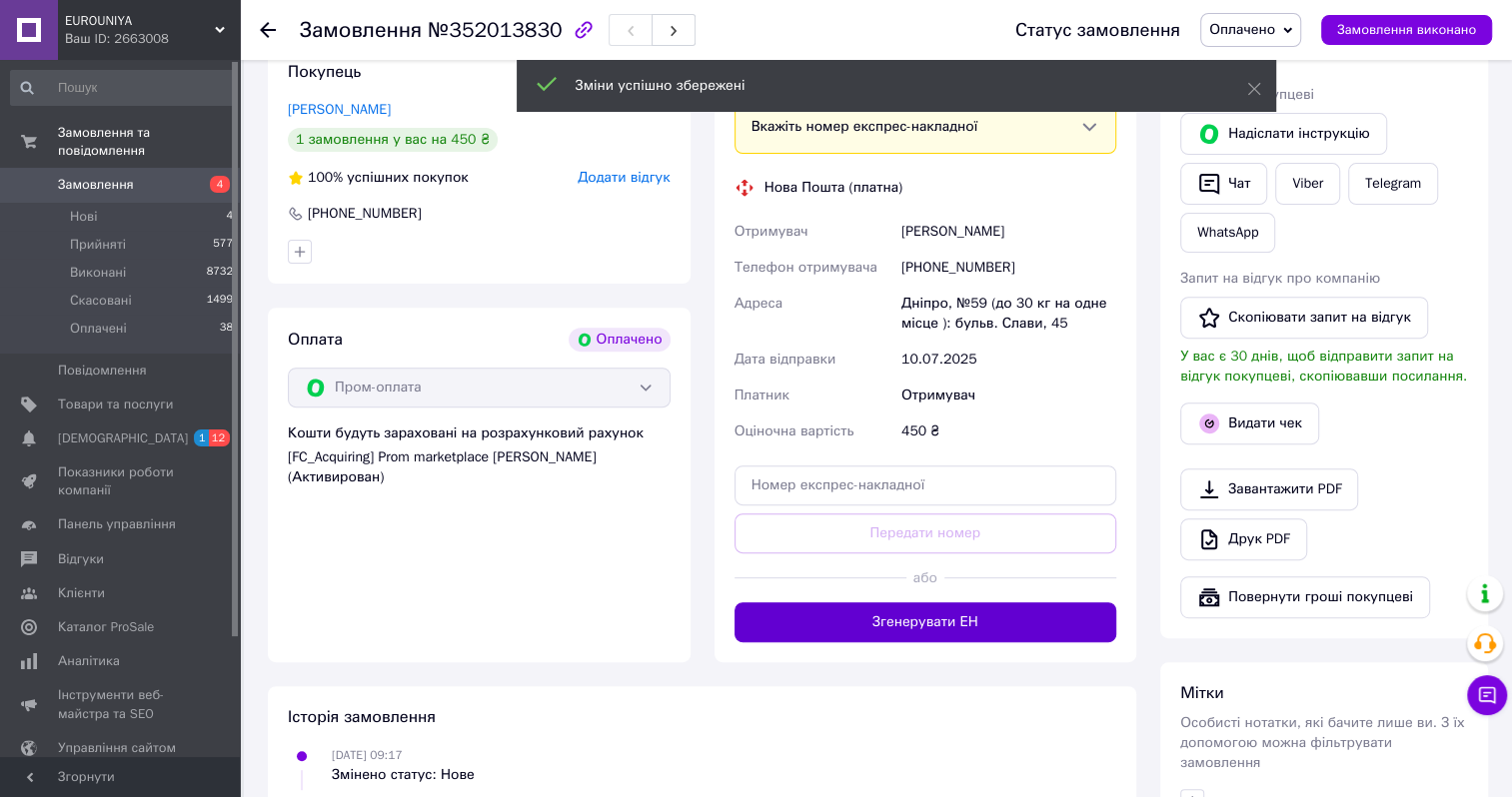 click on "Згенерувати ЕН" at bounding box center [925, 622] 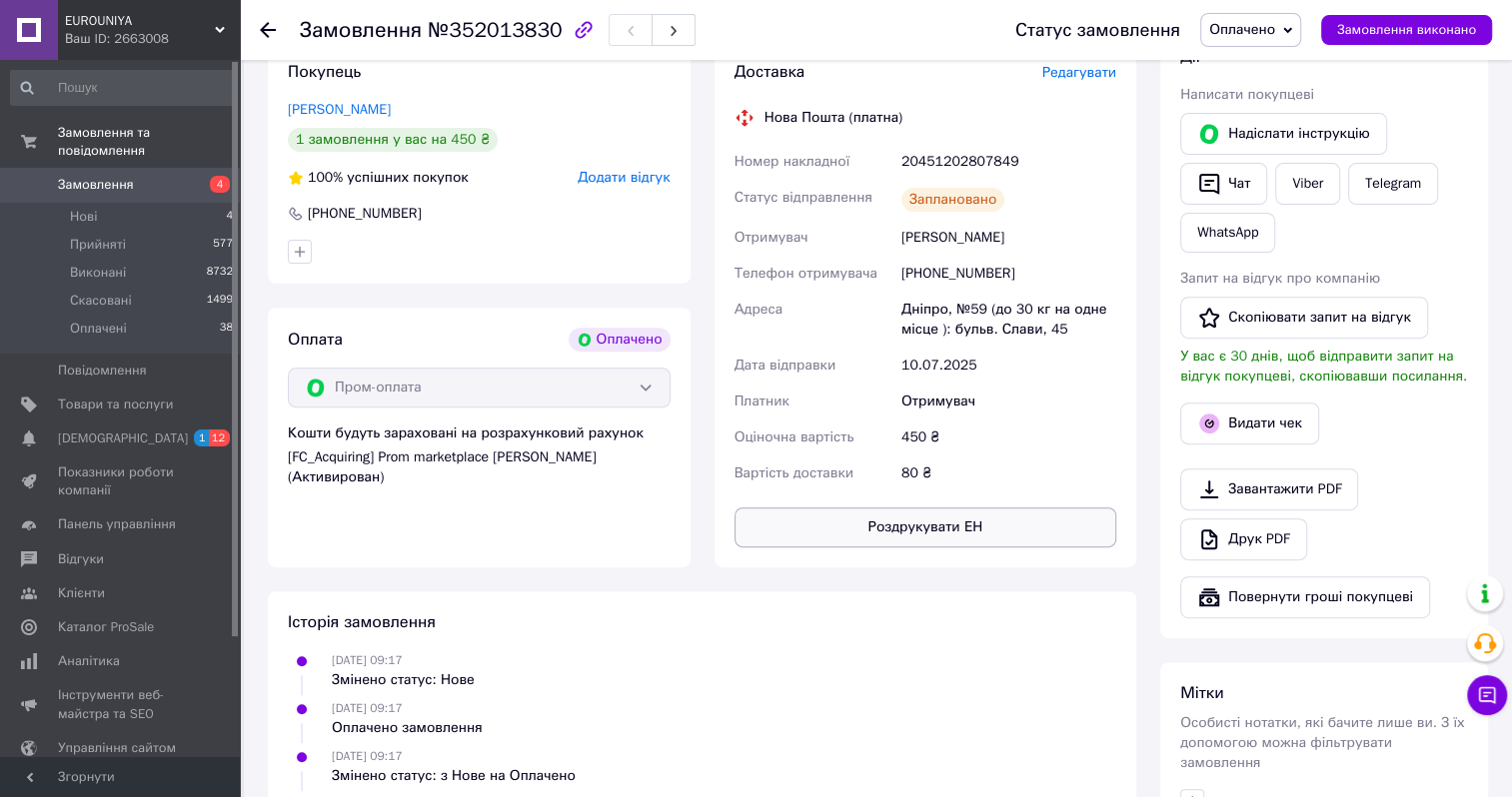 click on "Роздрукувати ЕН" at bounding box center (925, 527) 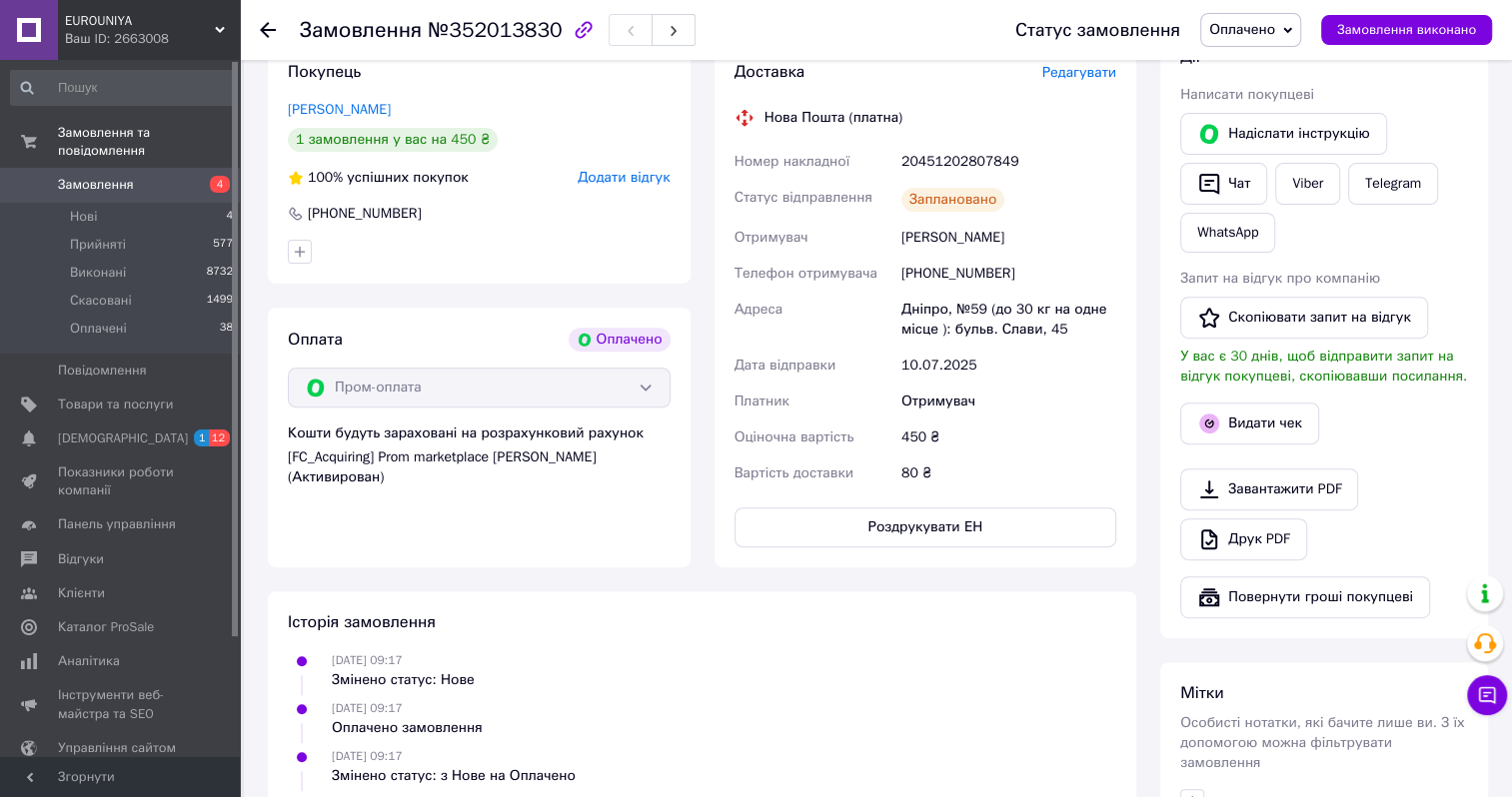 click on "Замовлення" at bounding box center [121, 185] 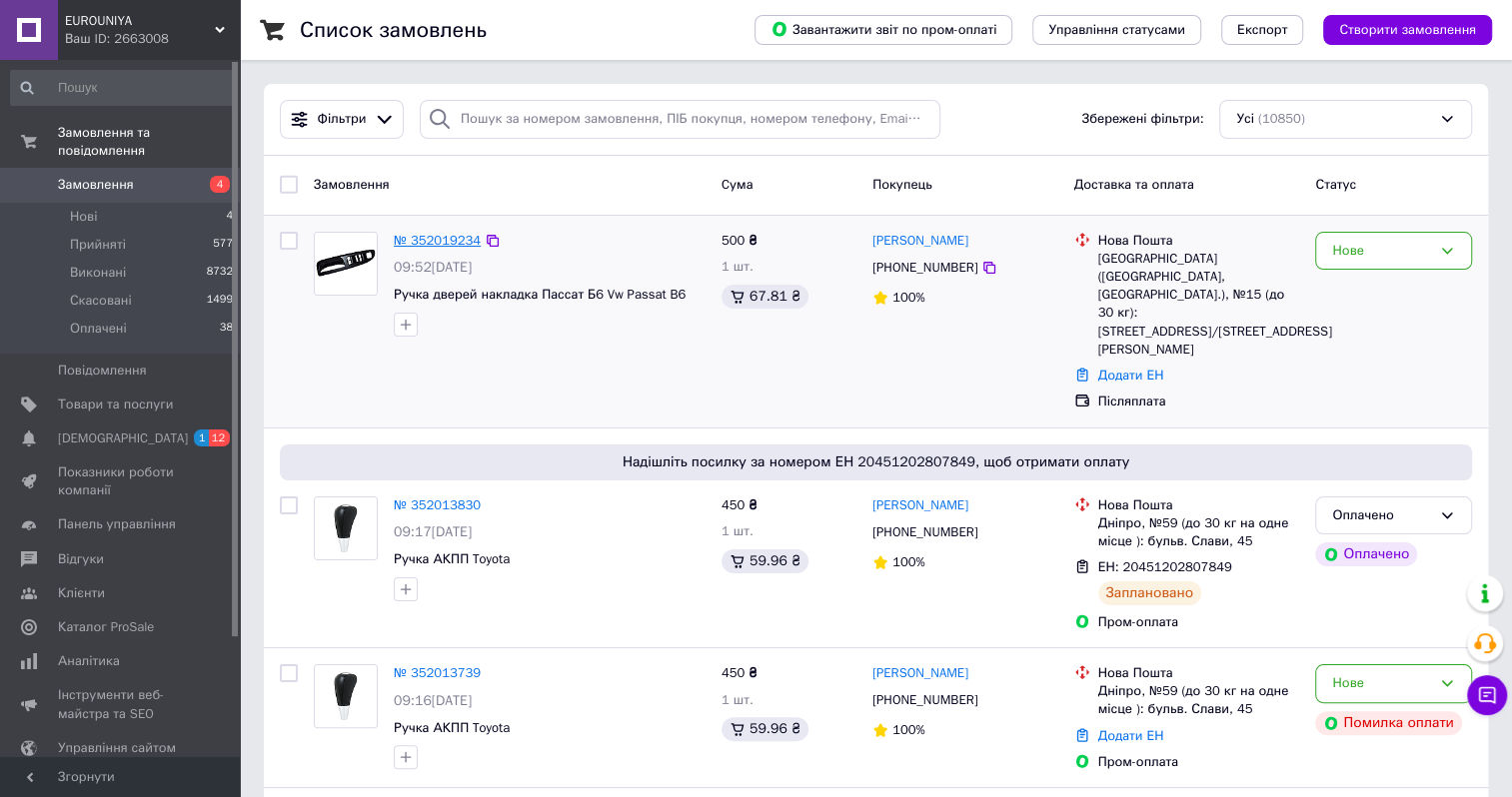 click on "№ 352019234" at bounding box center [437, 240] 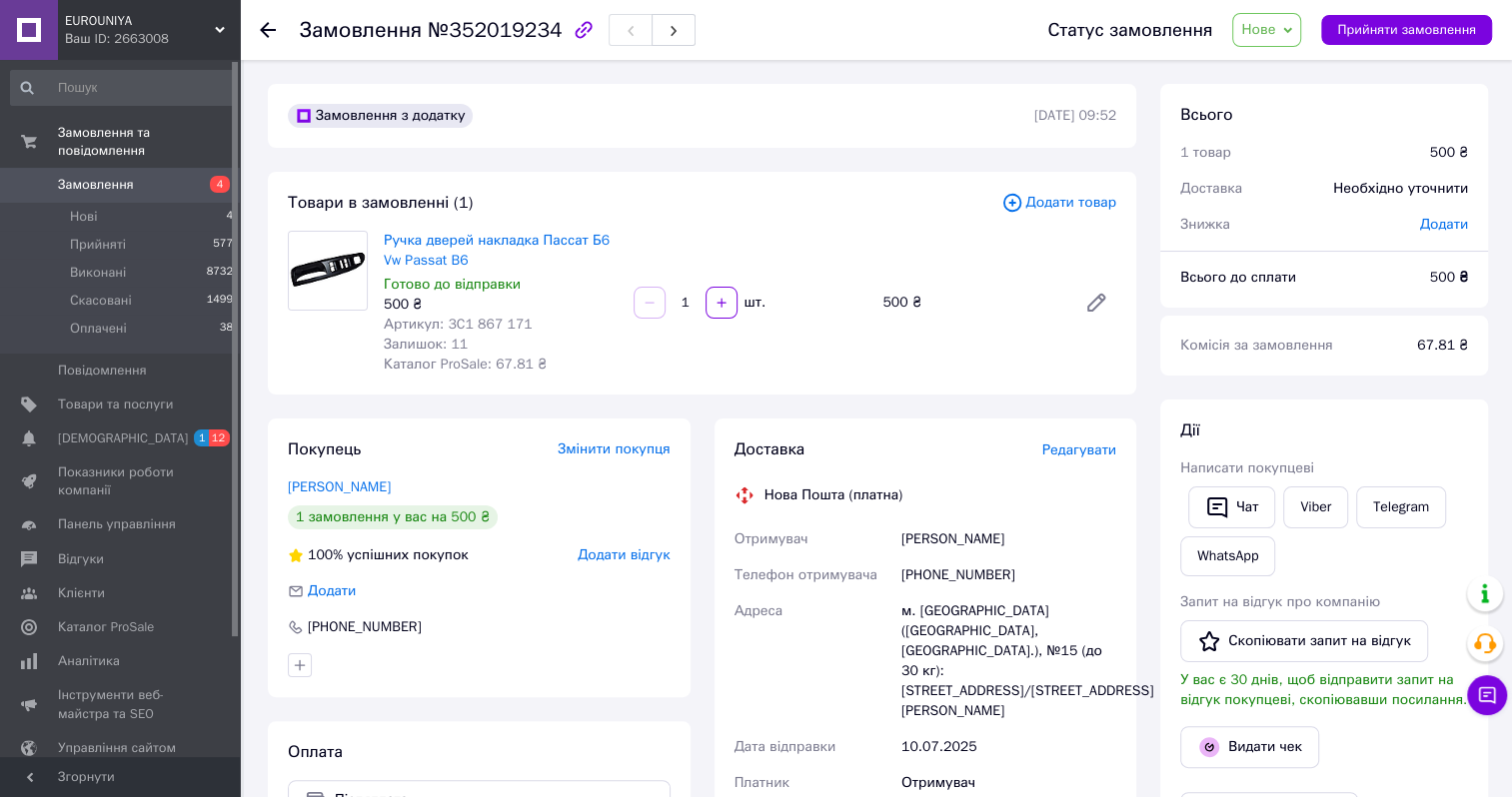 click on "Нове" at bounding box center (1266, 30) 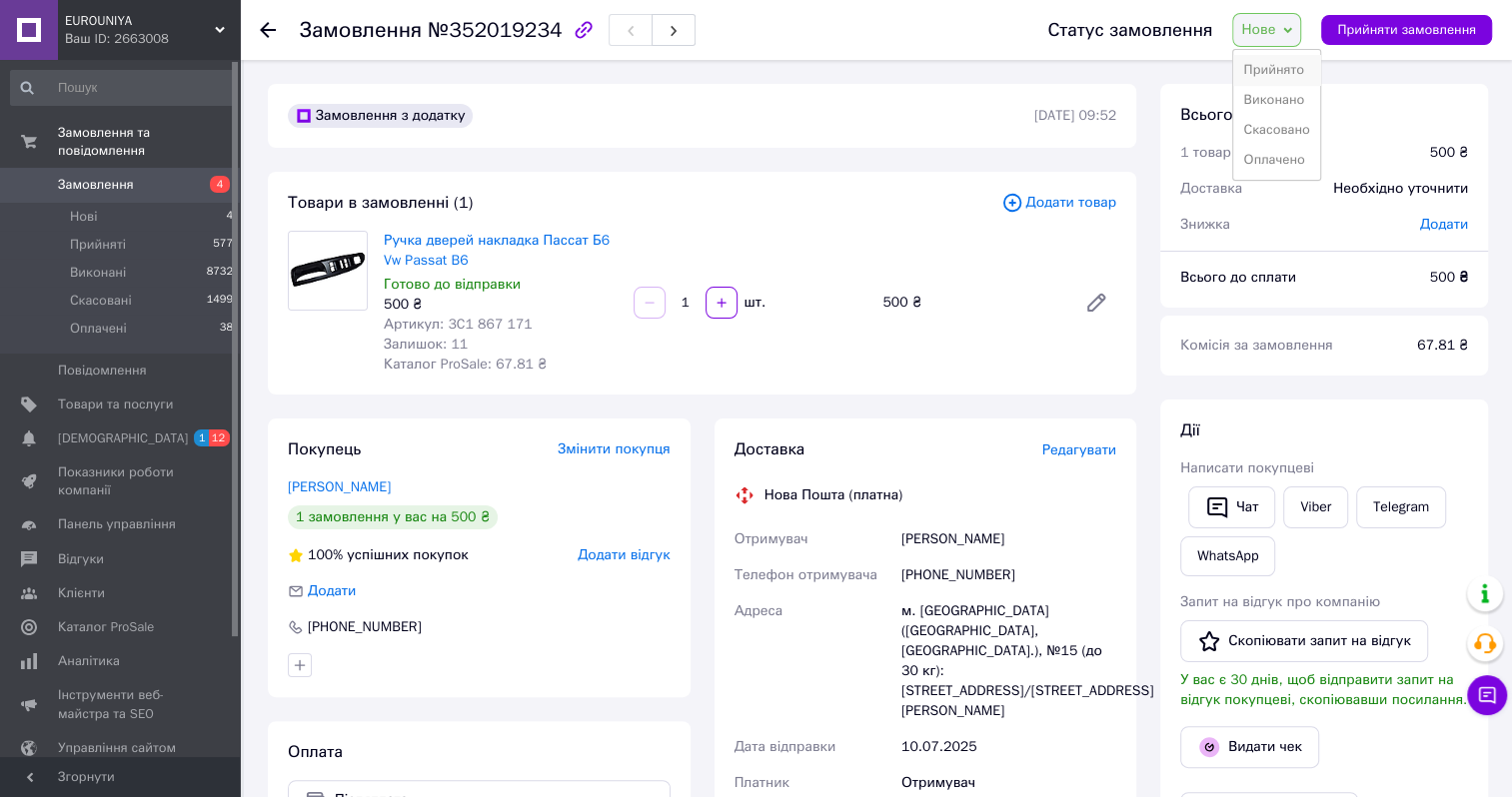 click on "Прийнято" at bounding box center [1276, 70] 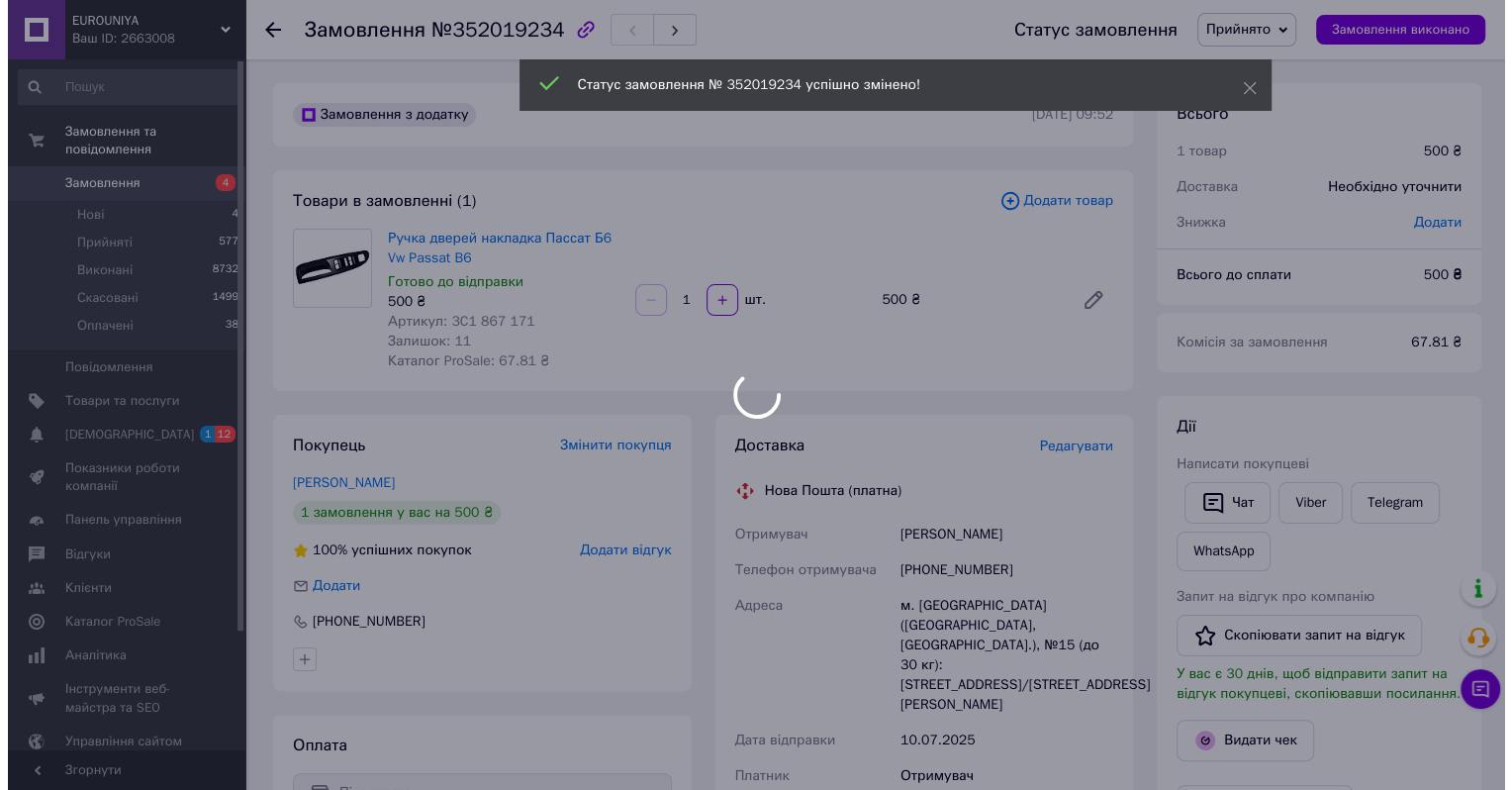 scroll, scrollTop: 99, scrollLeft: 0, axis: vertical 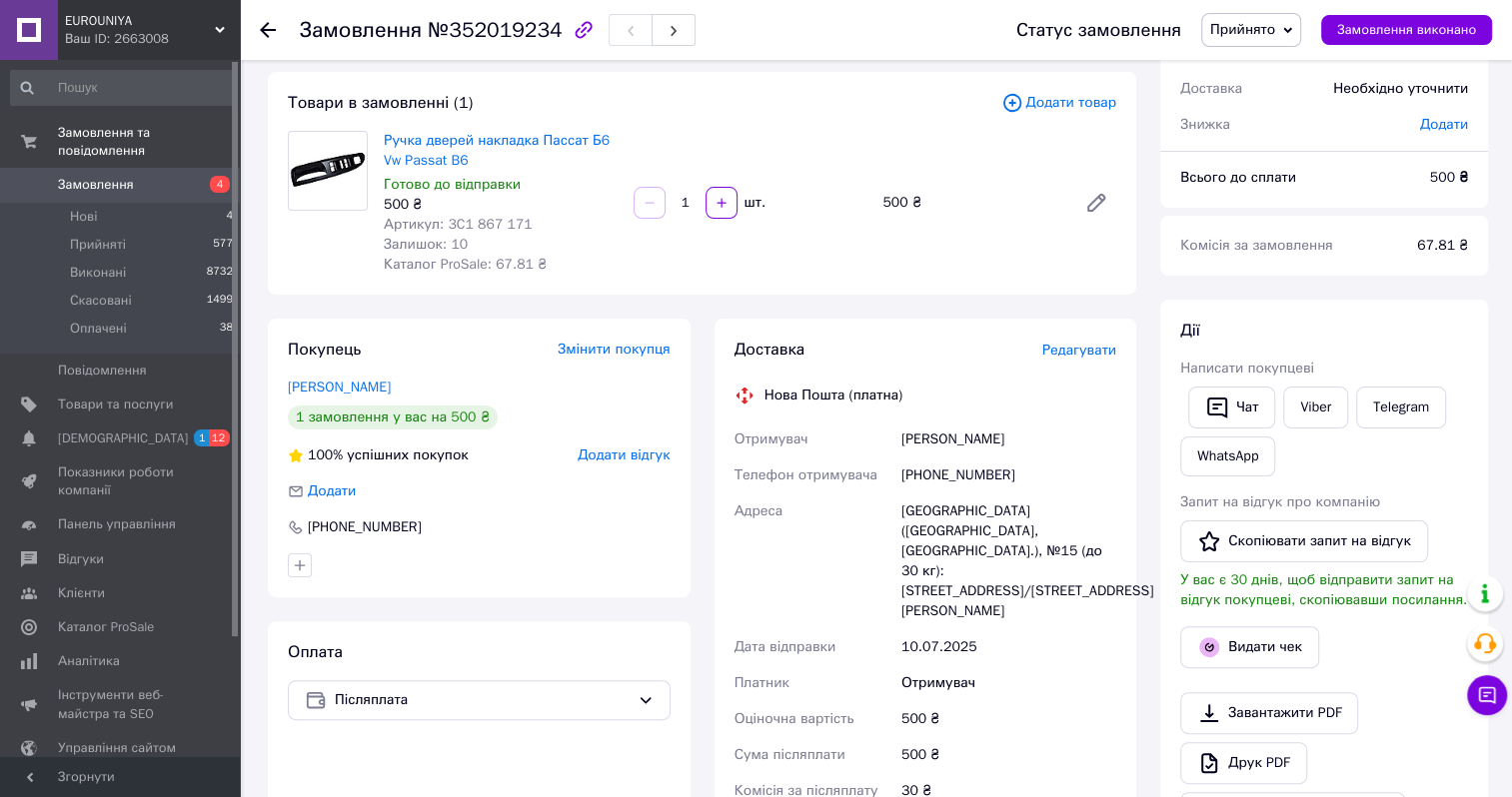 click on "Редагувати" at bounding box center [1079, 350] 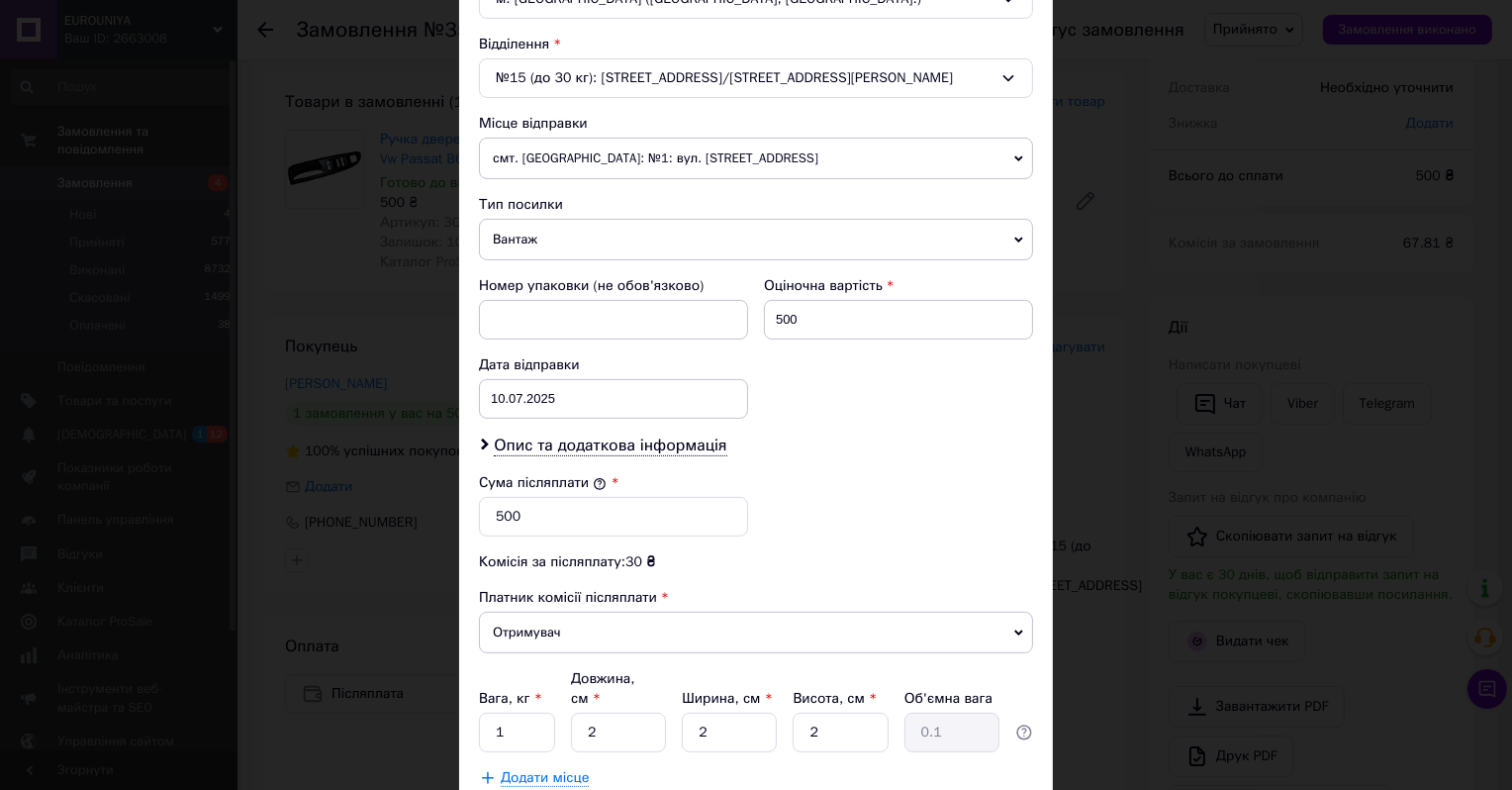 scroll, scrollTop: 717, scrollLeft: 0, axis: vertical 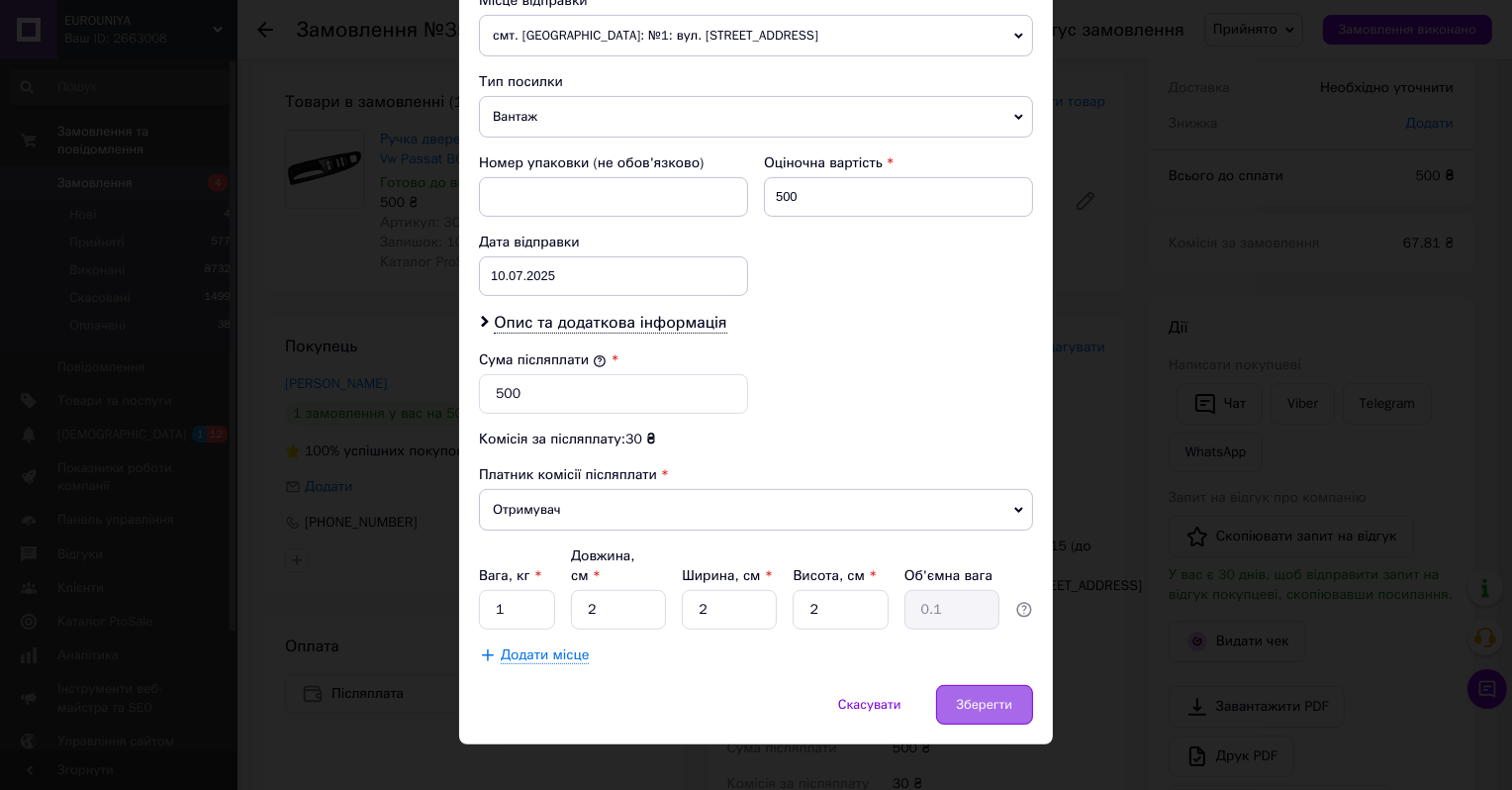 click on "Зберегти" at bounding box center [985, 705] 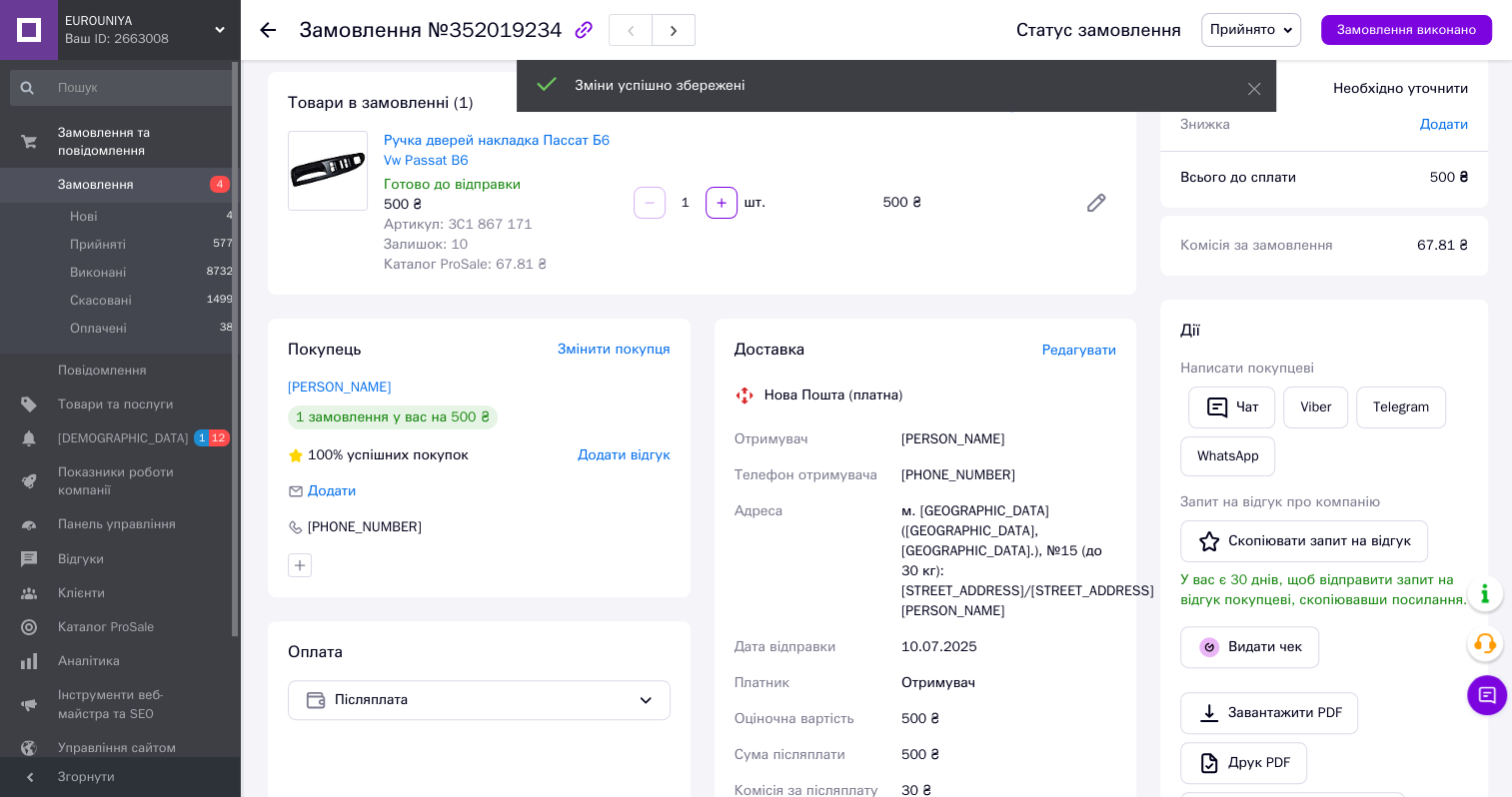 click on "Редагувати" at bounding box center [1079, 350] 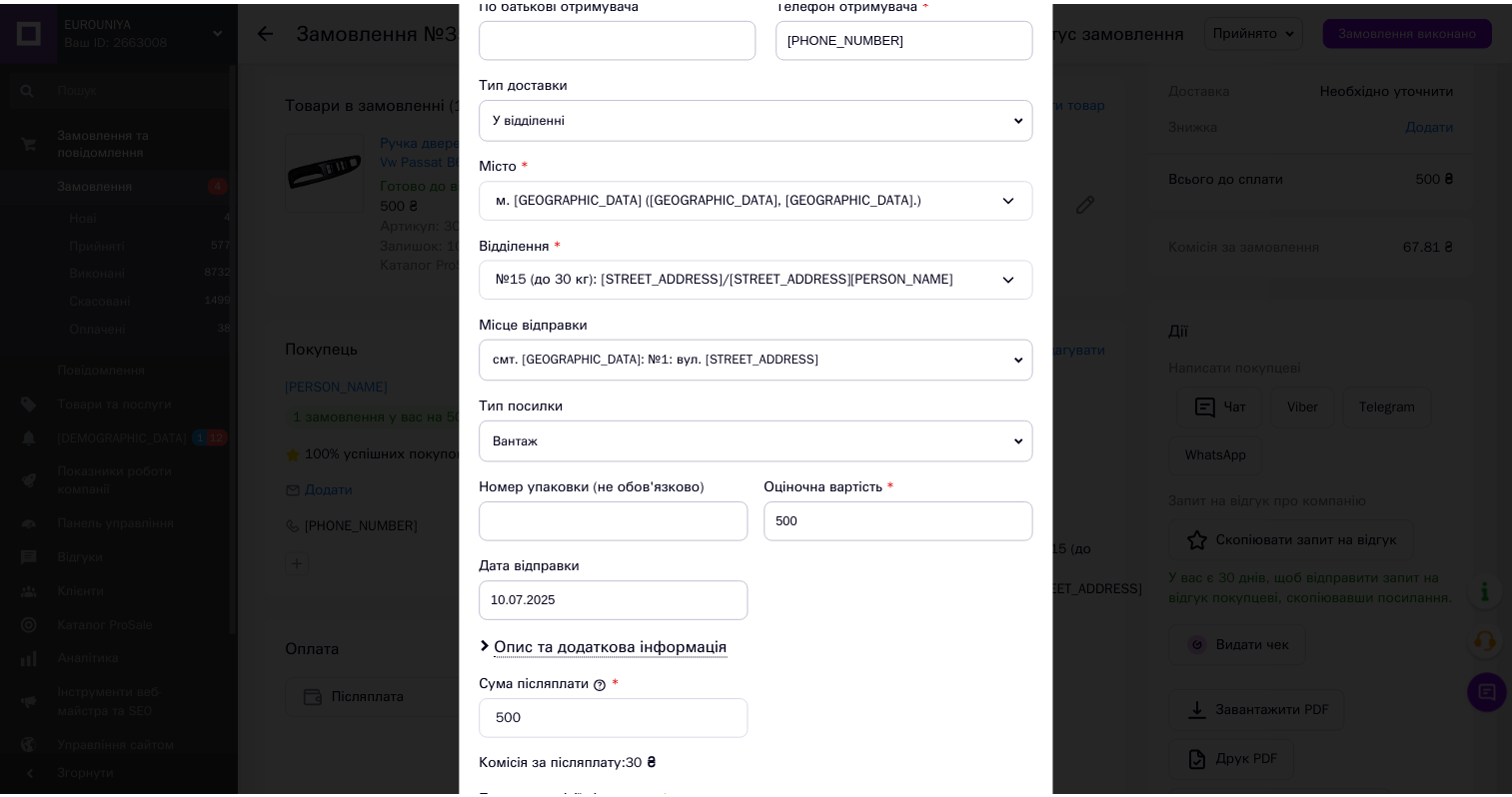 scroll, scrollTop: 723, scrollLeft: 0, axis: vertical 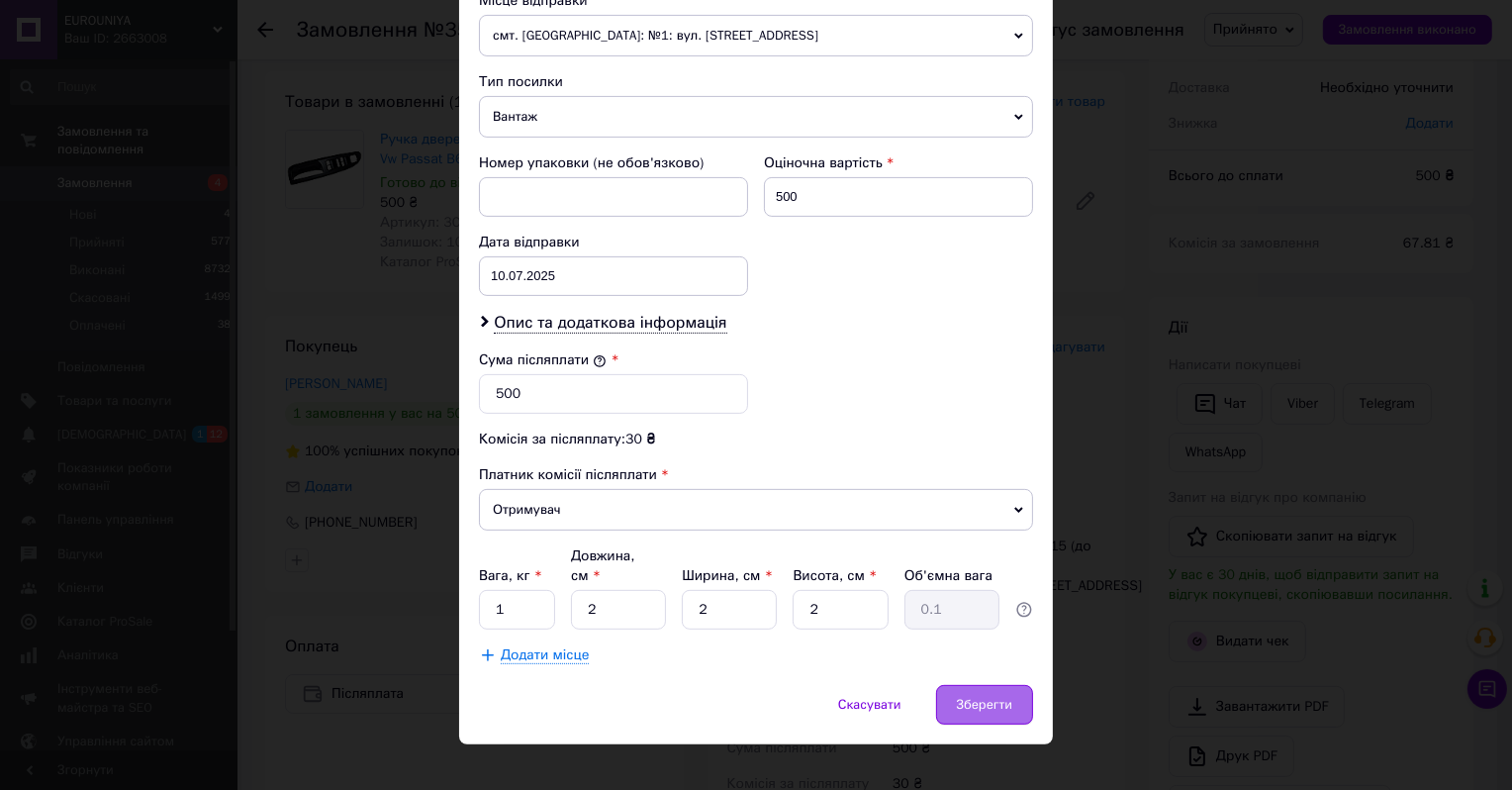 click on "Зберегти" at bounding box center [985, 705] 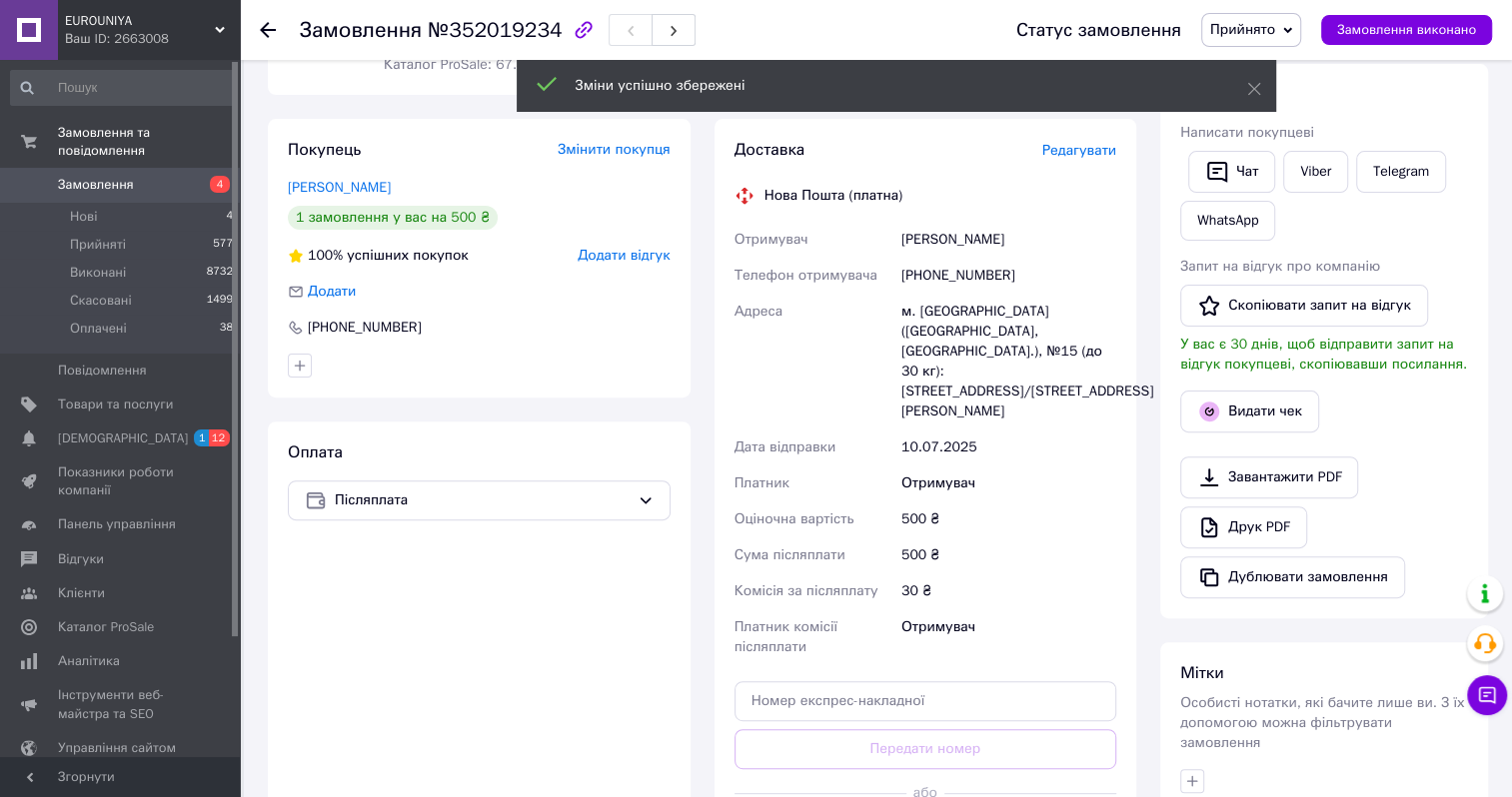 scroll, scrollTop: 399, scrollLeft: 0, axis: vertical 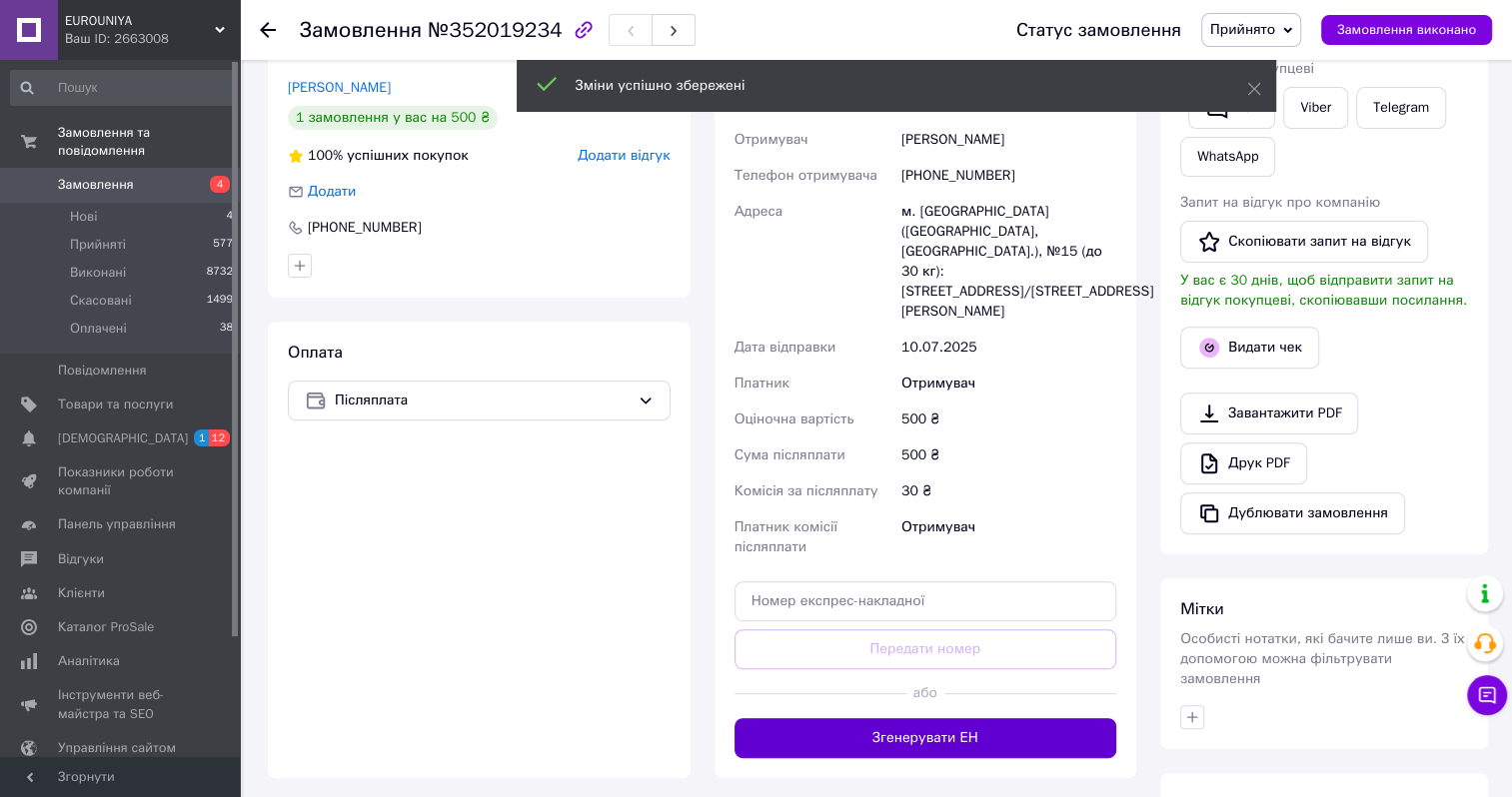 click on "Згенерувати ЕН" at bounding box center (925, 738) 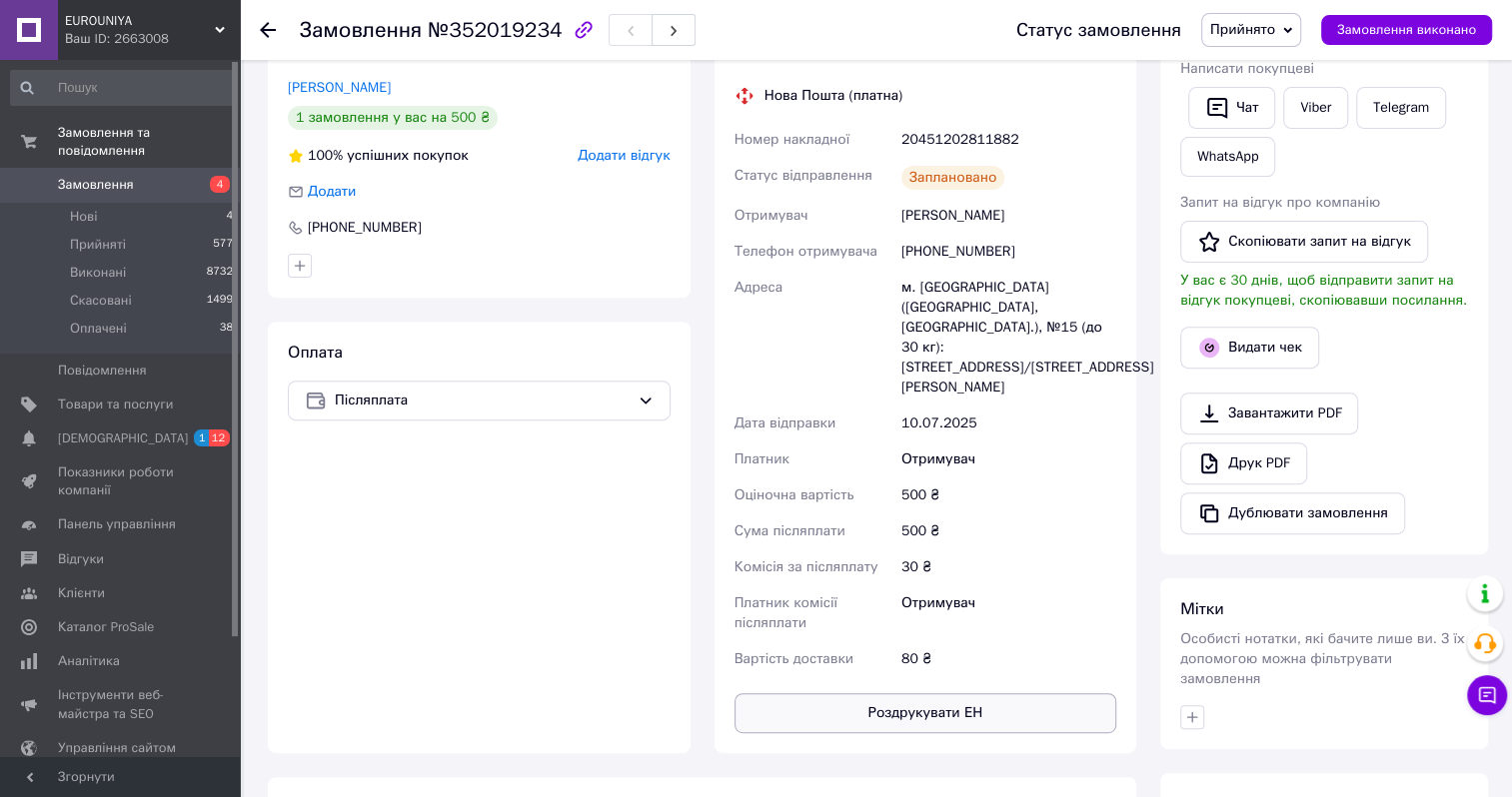 click on "Роздрукувати ЕН" at bounding box center [925, 713] 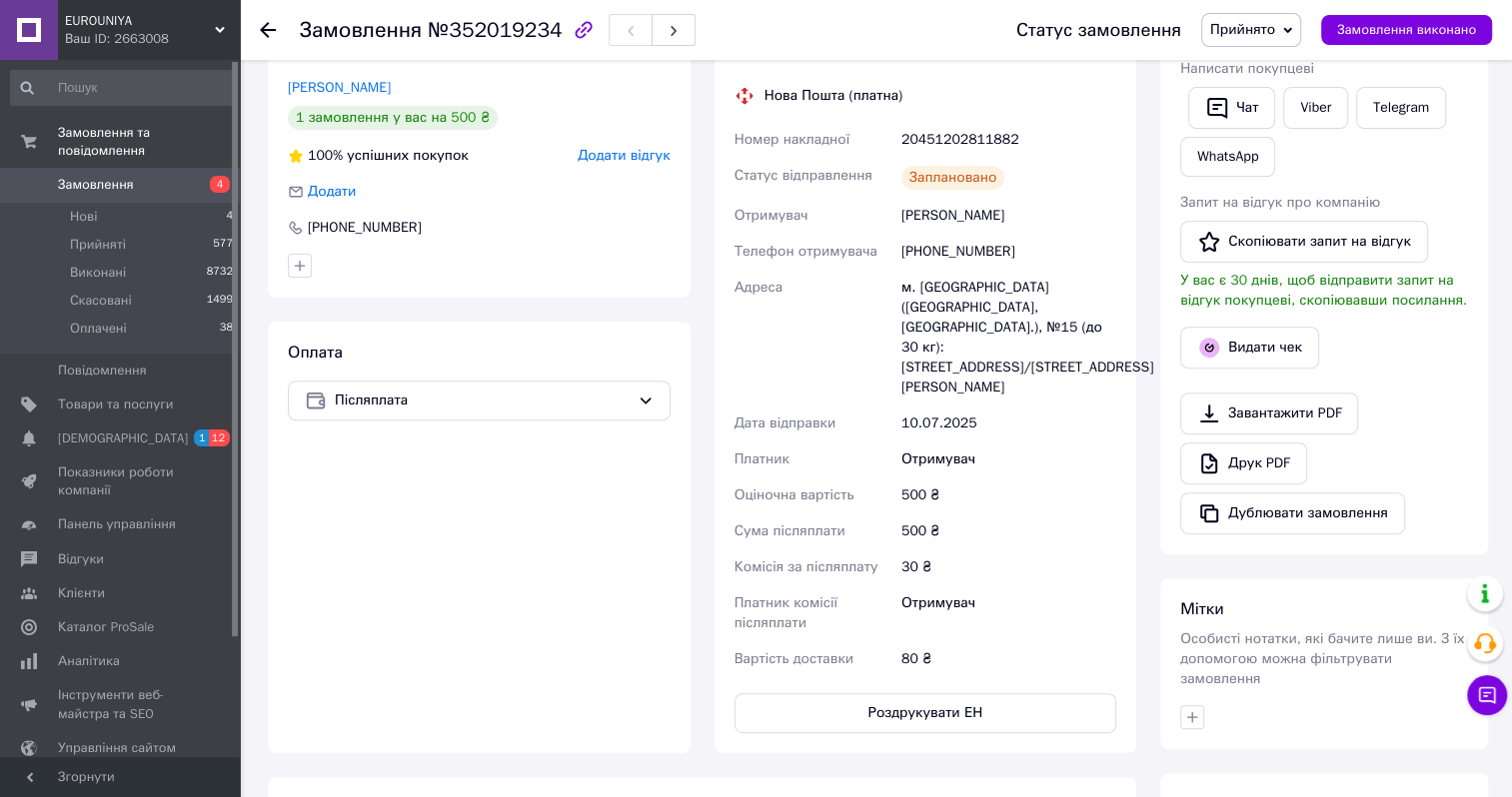 click on "Замовлення" at bounding box center (121, 185) 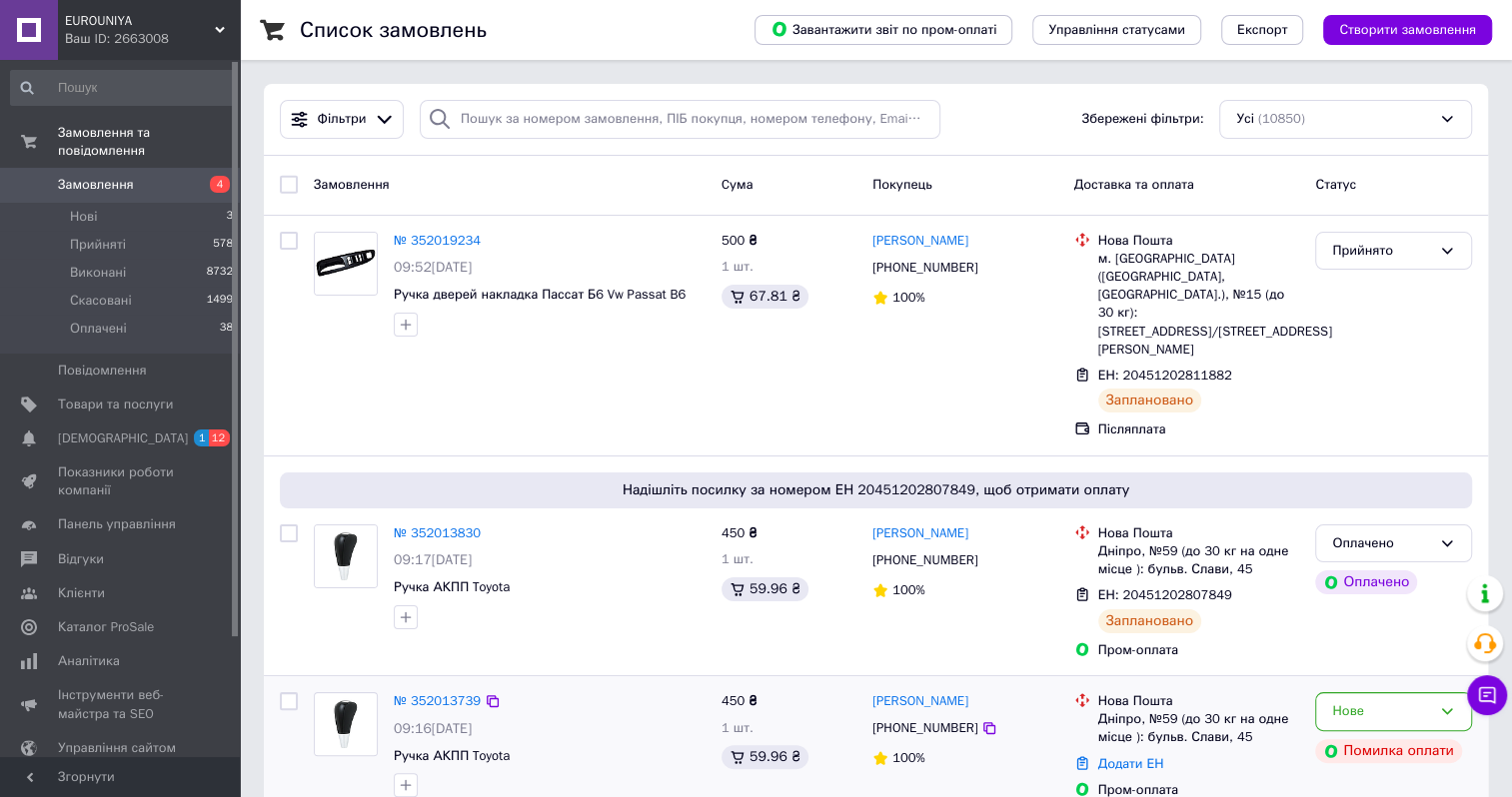 scroll, scrollTop: 300, scrollLeft: 0, axis: vertical 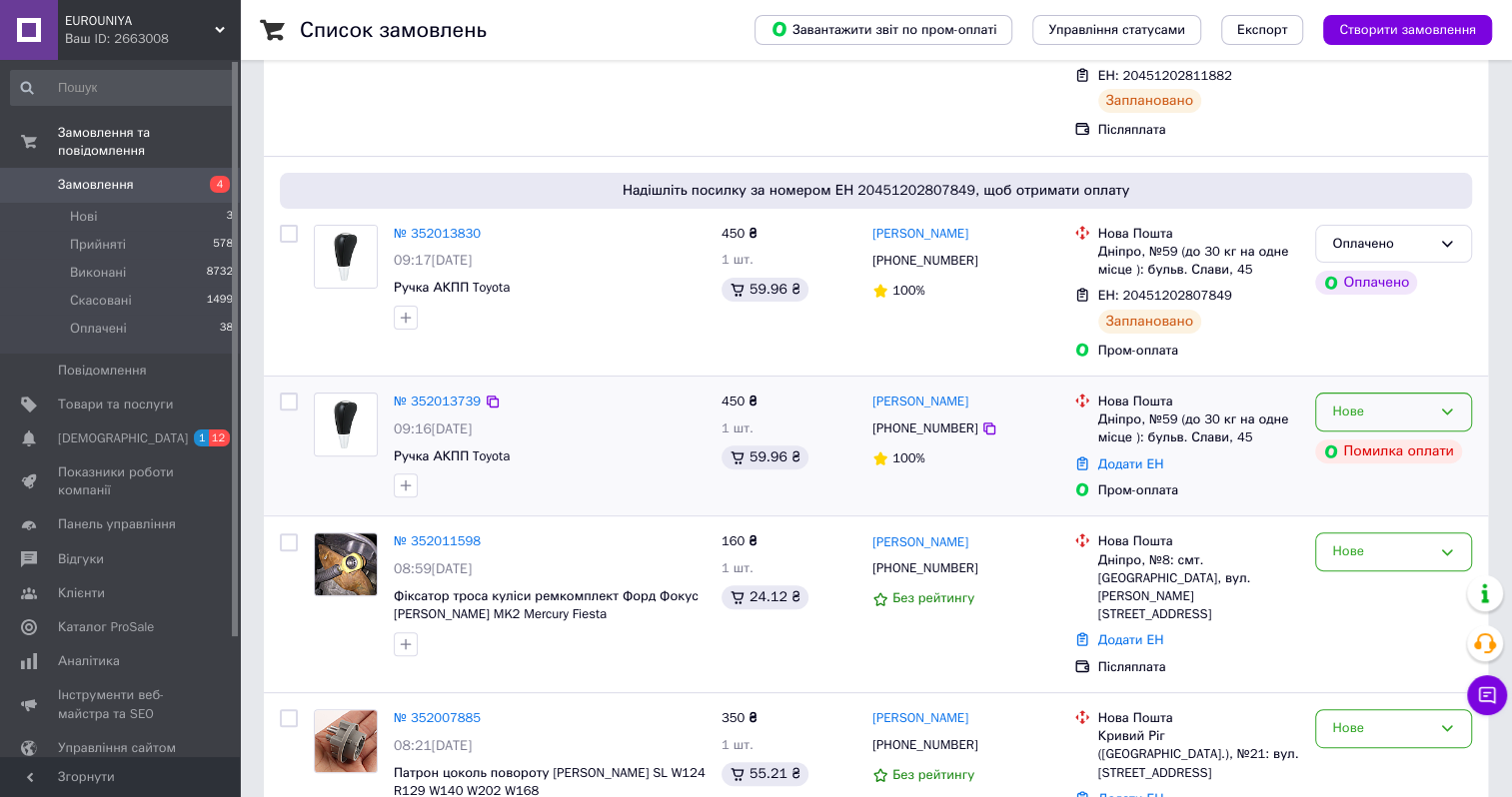click on "Нове" at bounding box center (1381, 411) 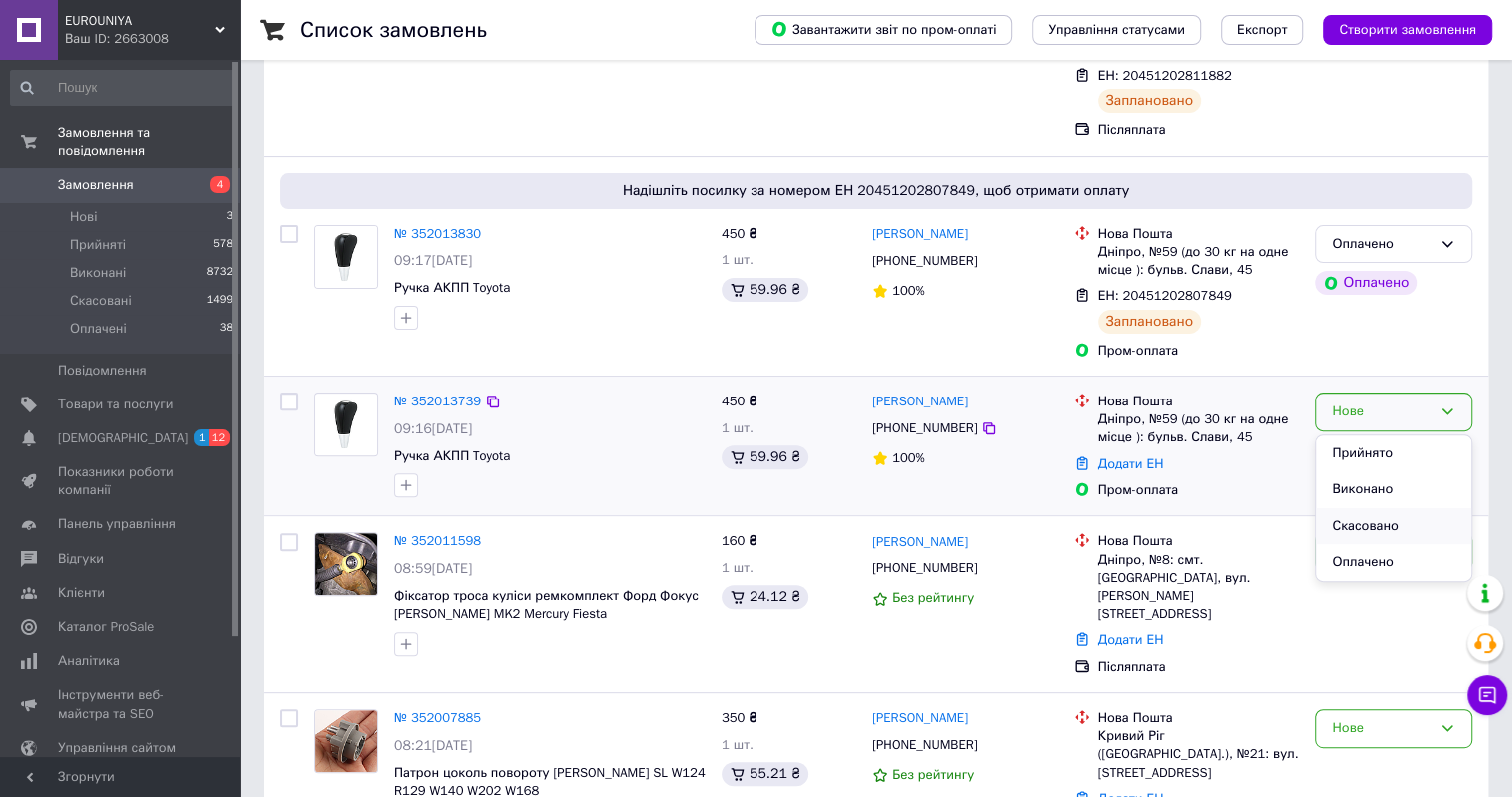 click on "Скасовано" at bounding box center [1393, 526] 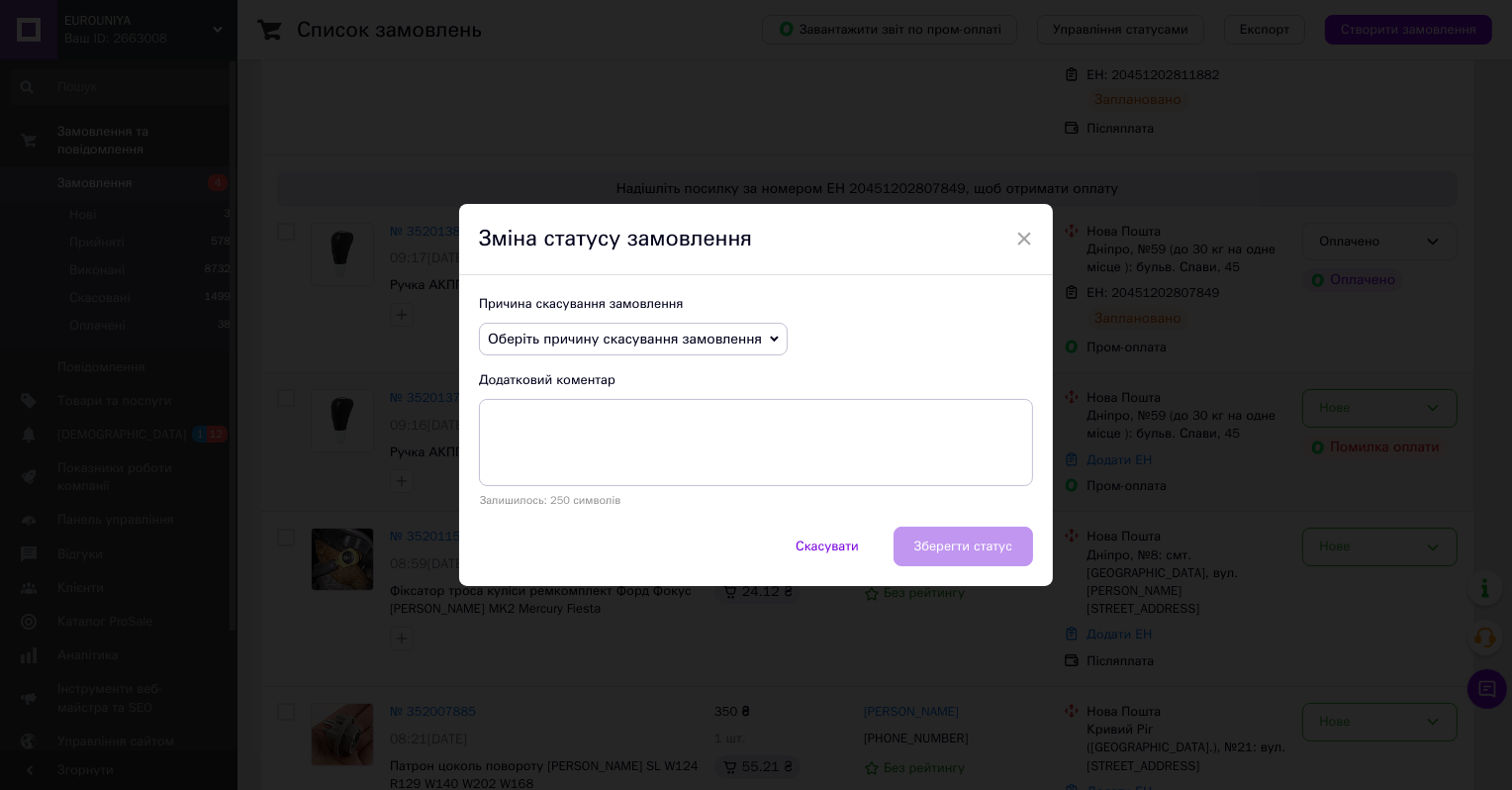click on "Оберіть причину скасування замовлення" at bounding box center (624, 339) 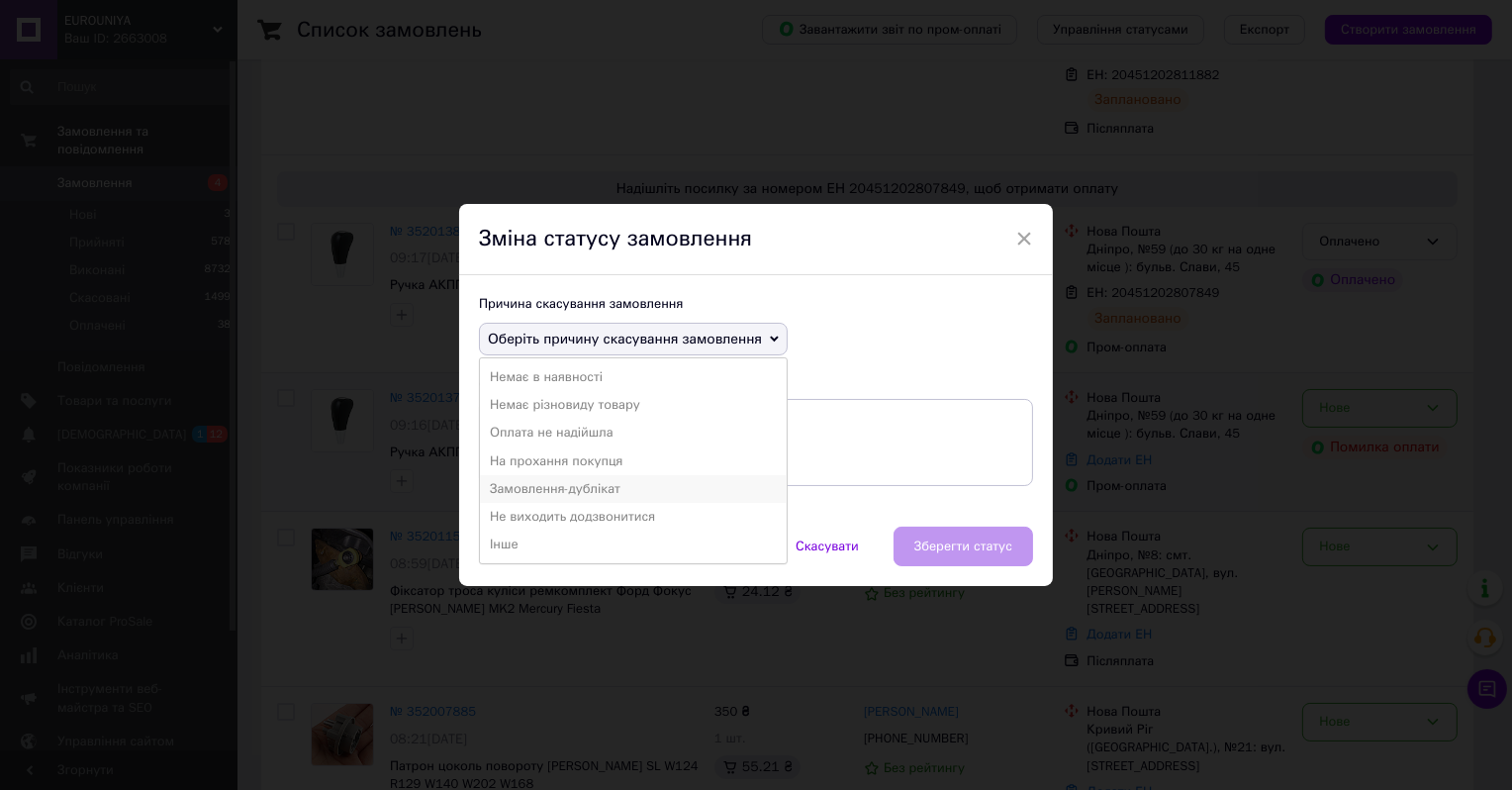 click on "Замовлення-дублікат" at bounding box center (633, 489) 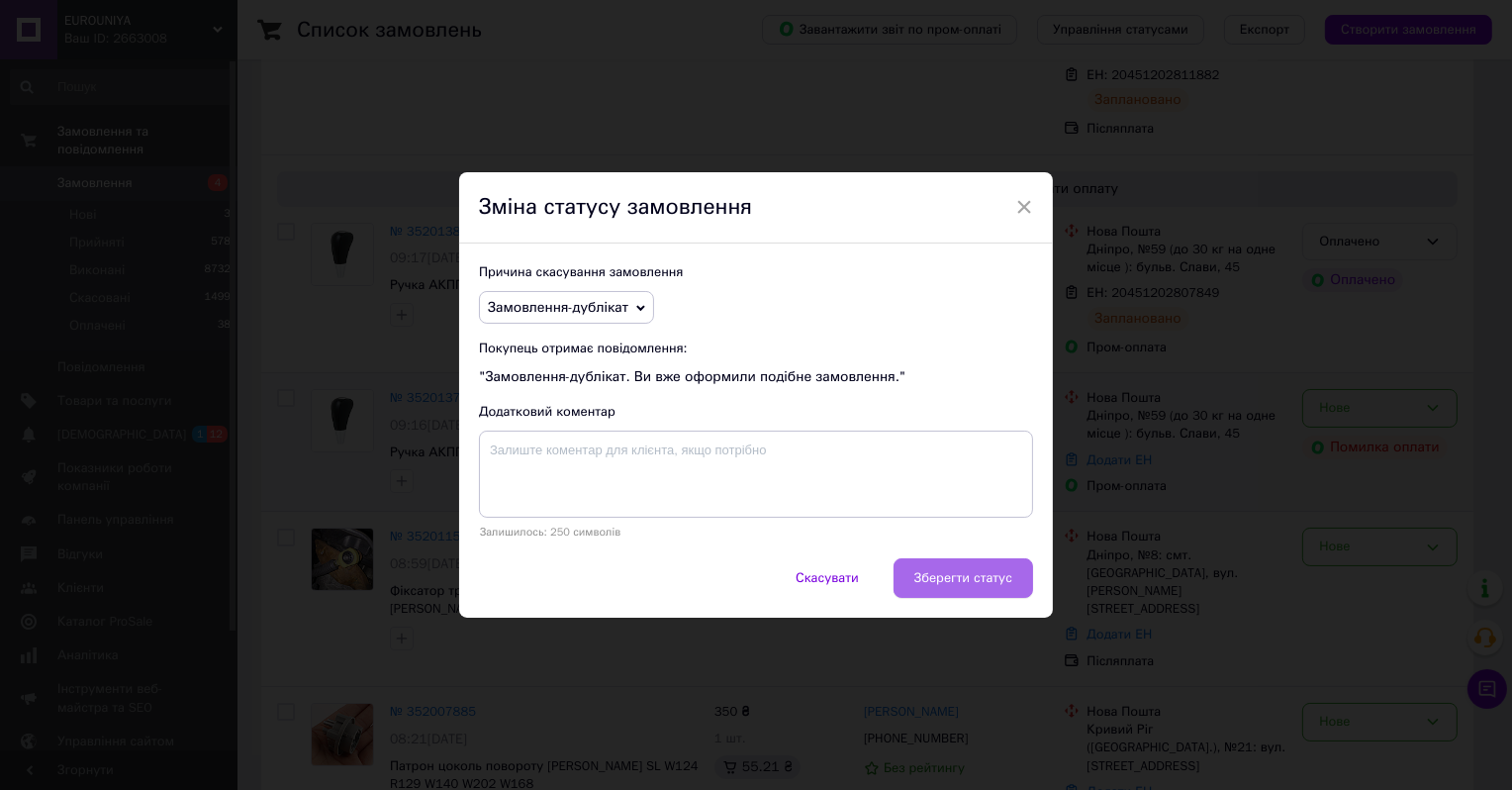 click on "Зберегти статус" at bounding box center [963, 578] 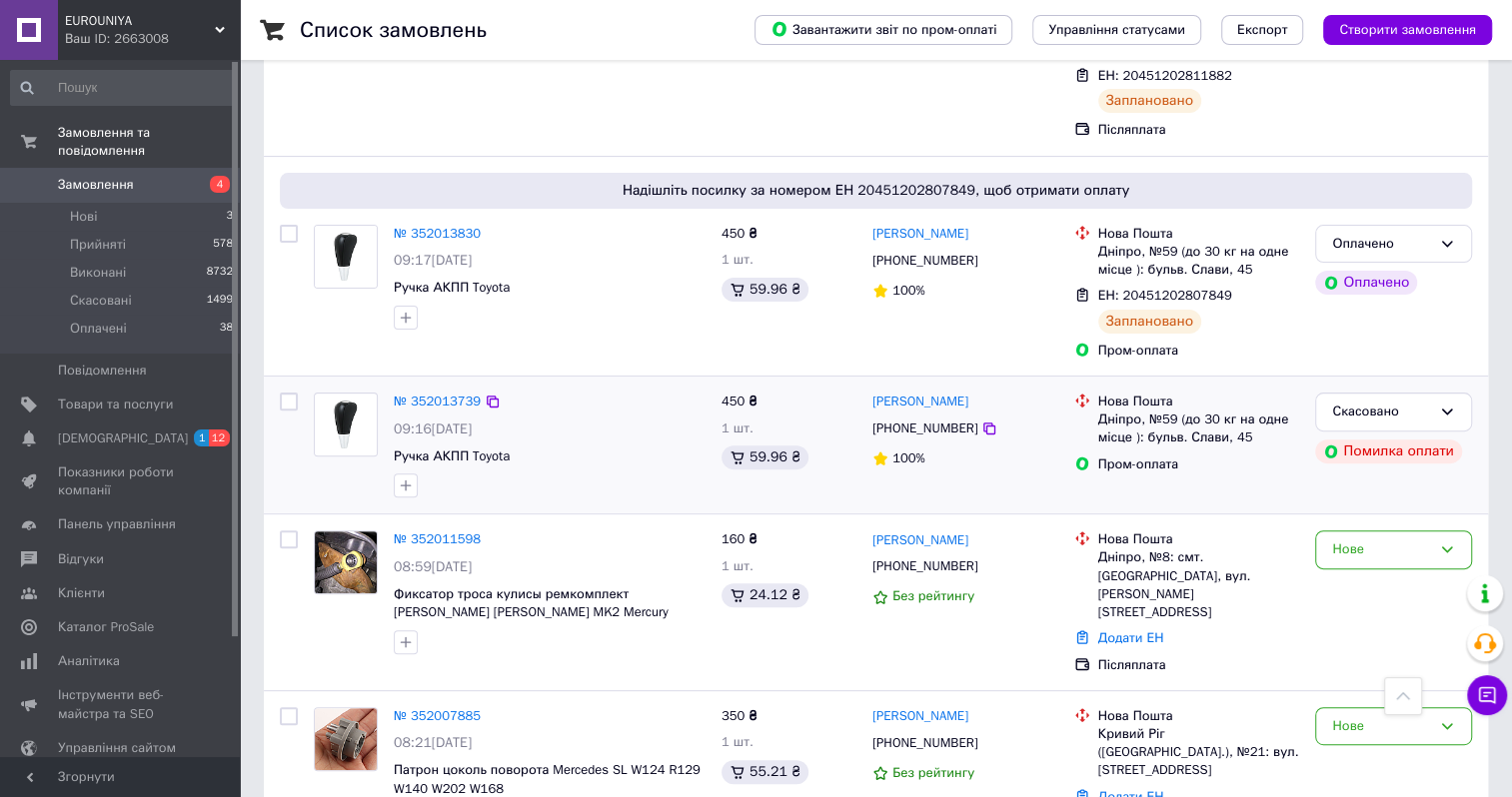 scroll, scrollTop: 499, scrollLeft: 0, axis: vertical 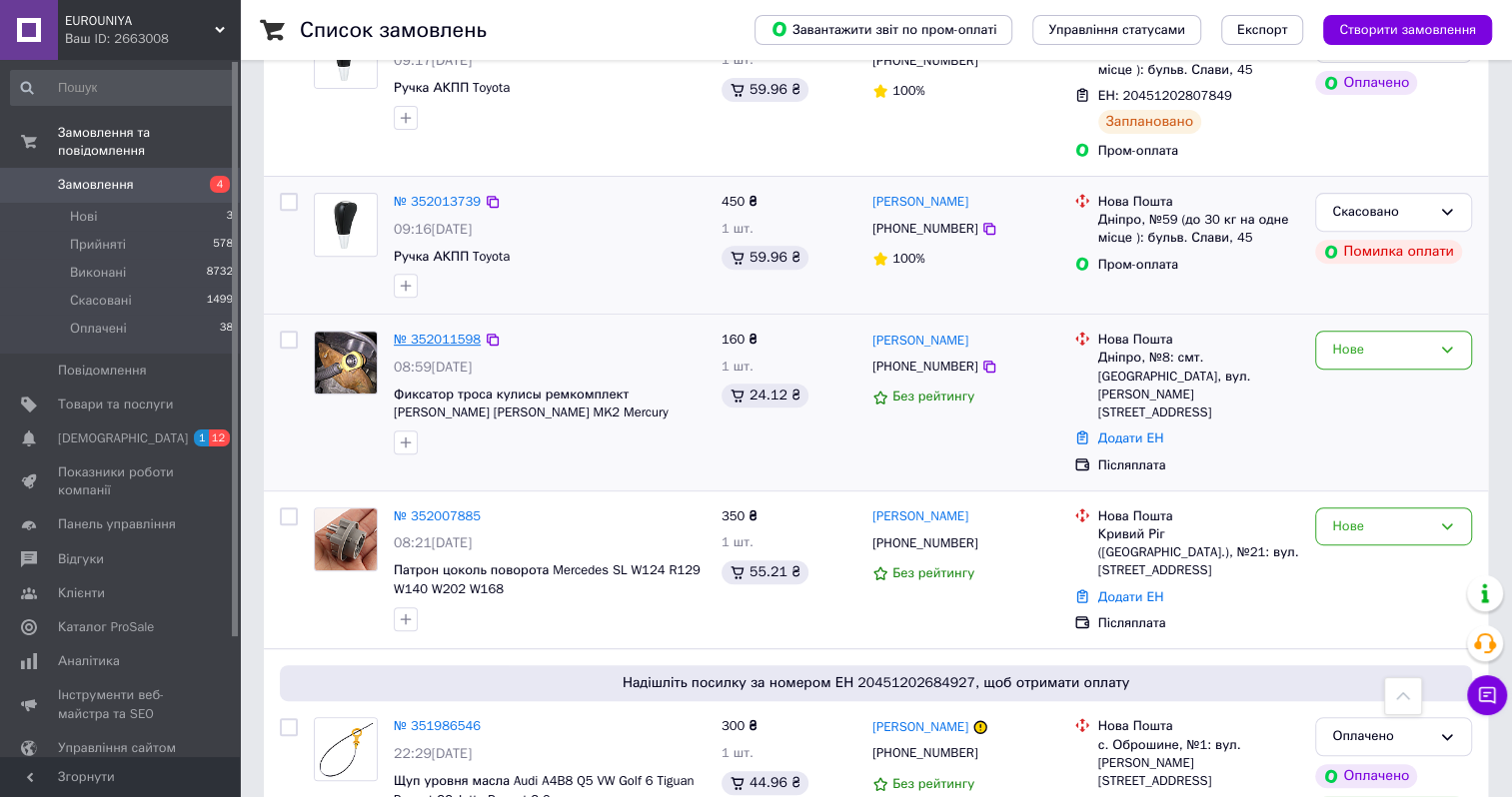 click on "№ 352011598" at bounding box center (437, 339) 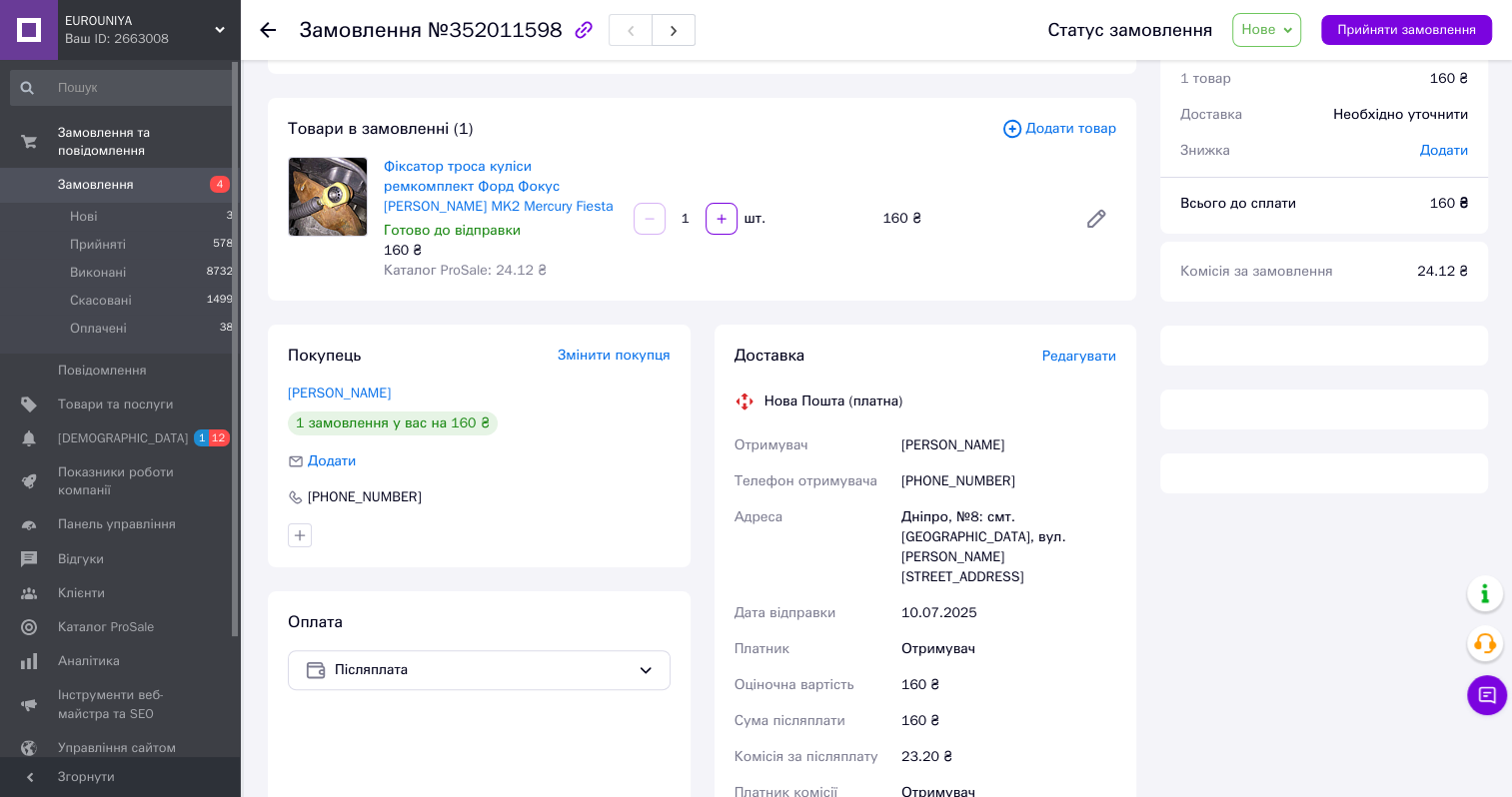 scroll, scrollTop: 499, scrollLeft: 0, axis: vertical 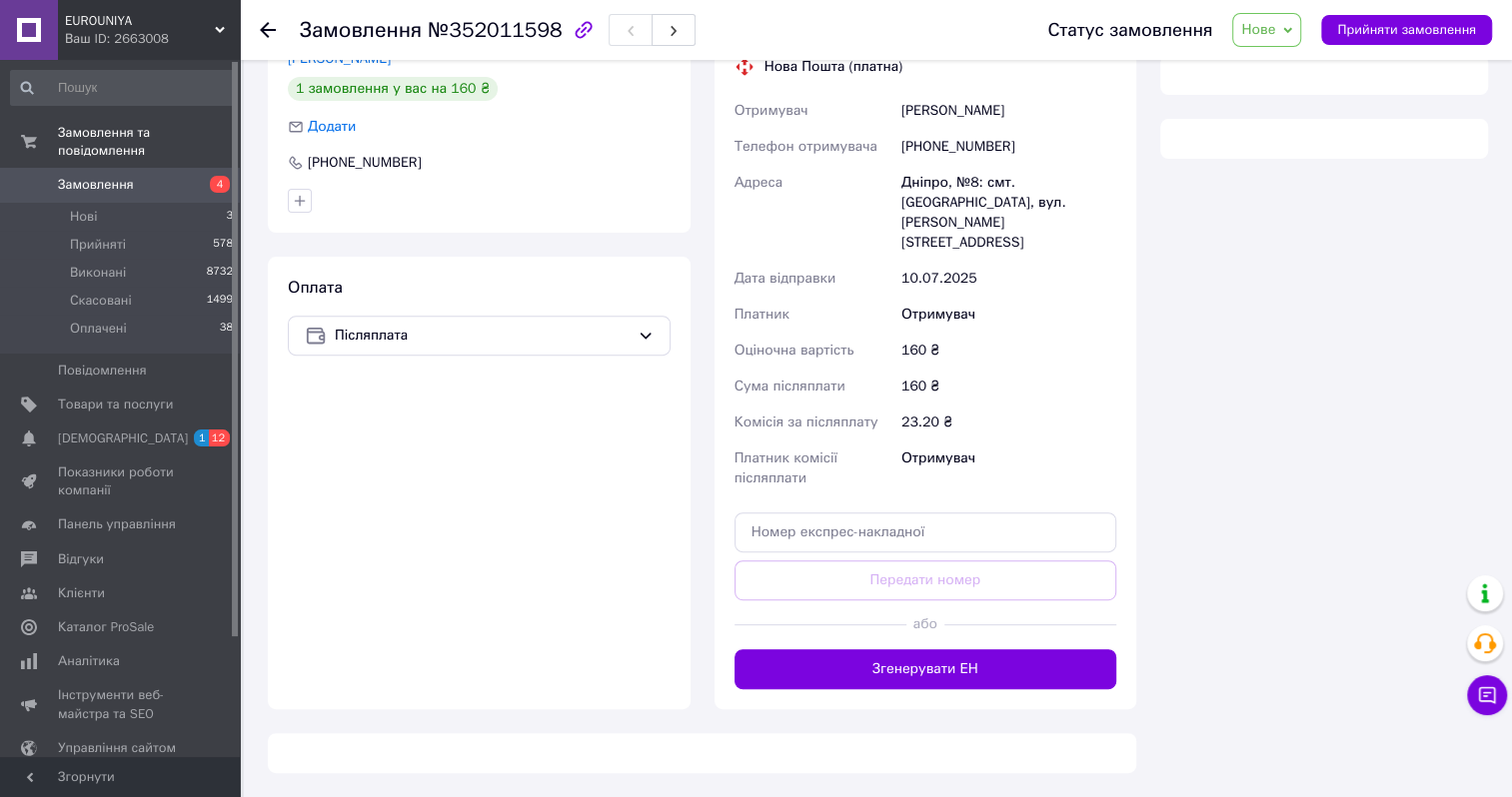 click on "Нове" at bounding box center (1258, 29) 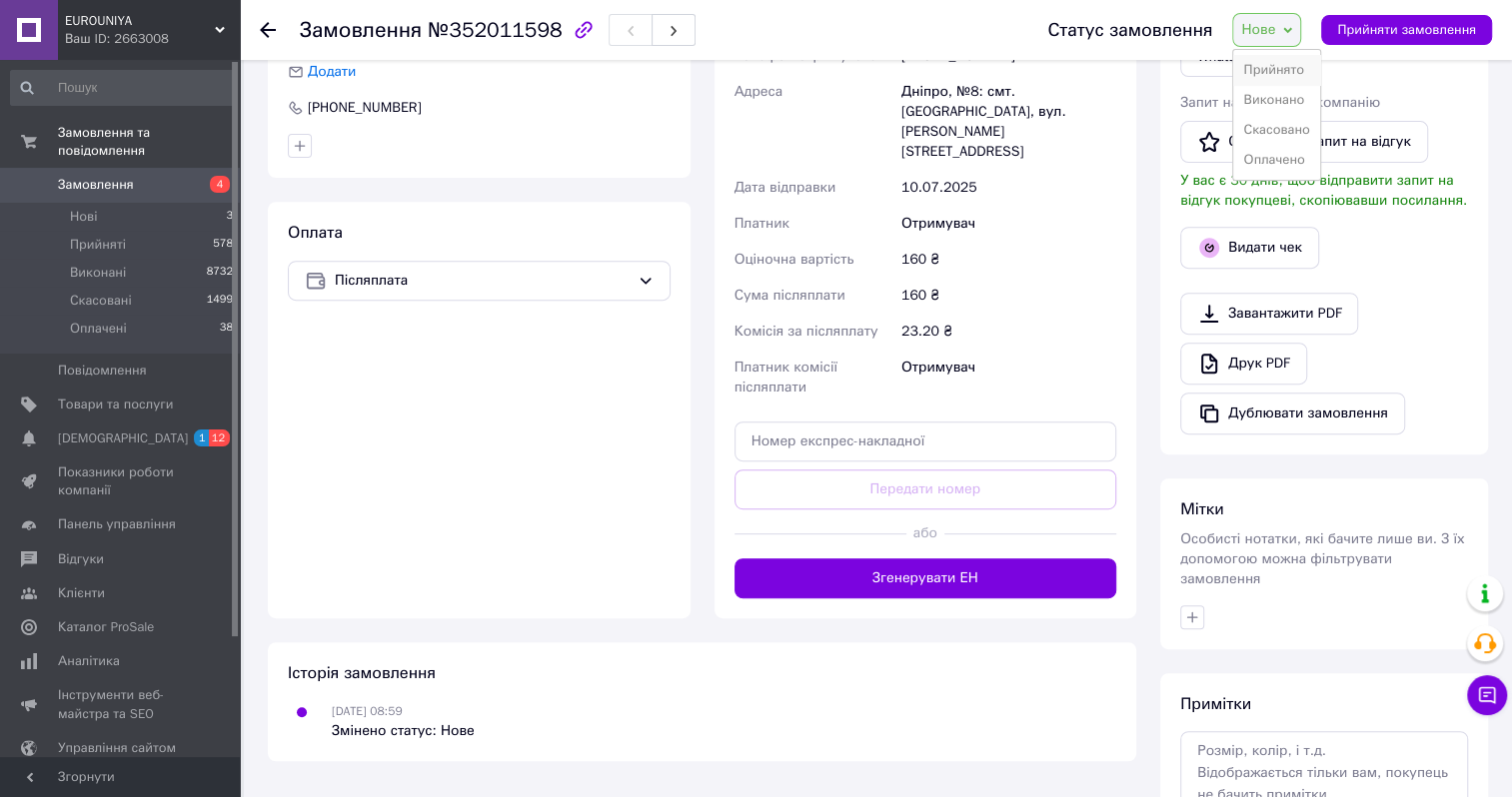 click on "Прийнято" at bounding box center (1276, 70) 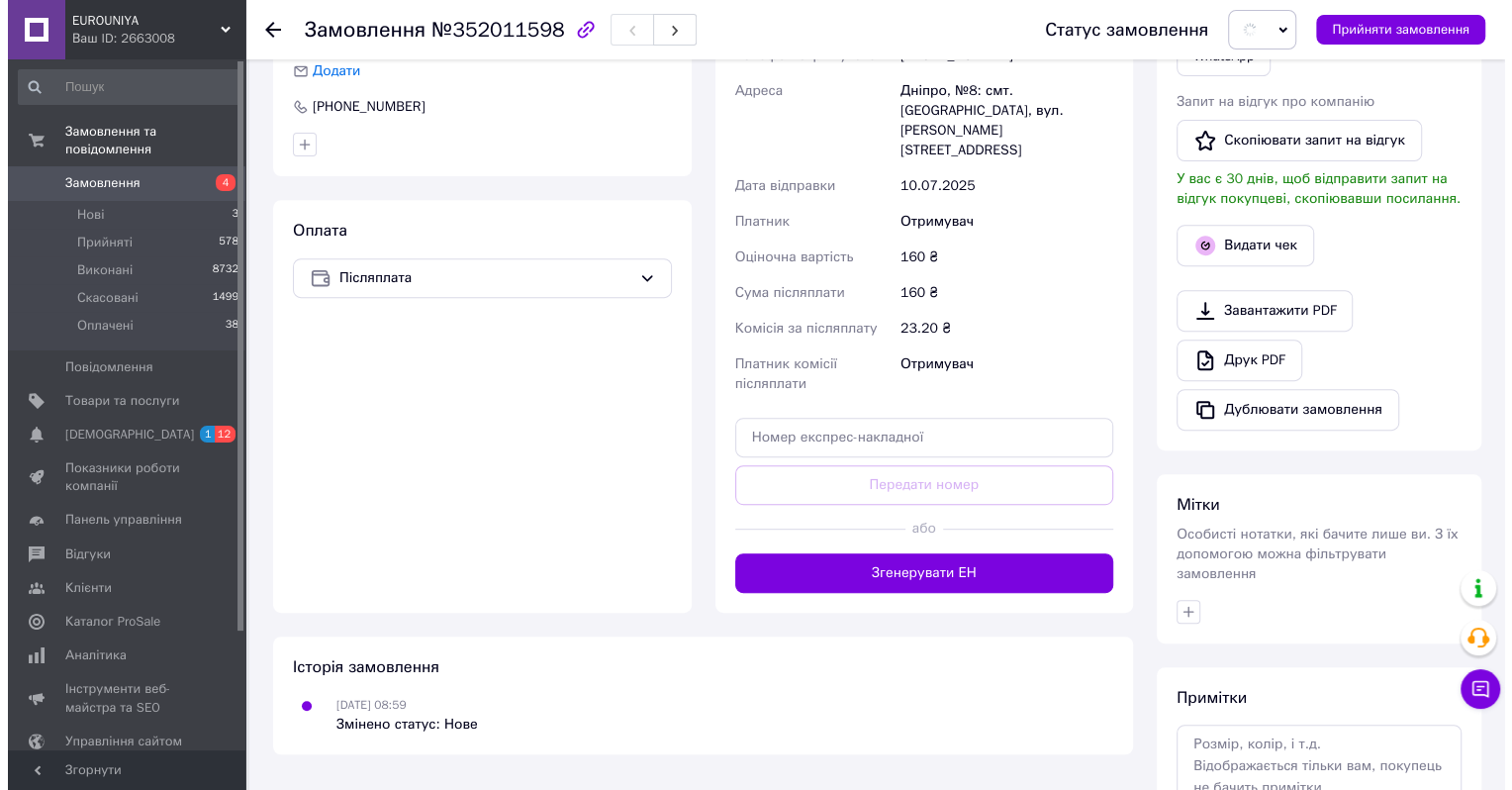 scroll, scrollTop: 297, scrollLeft: 0, axis: vertical 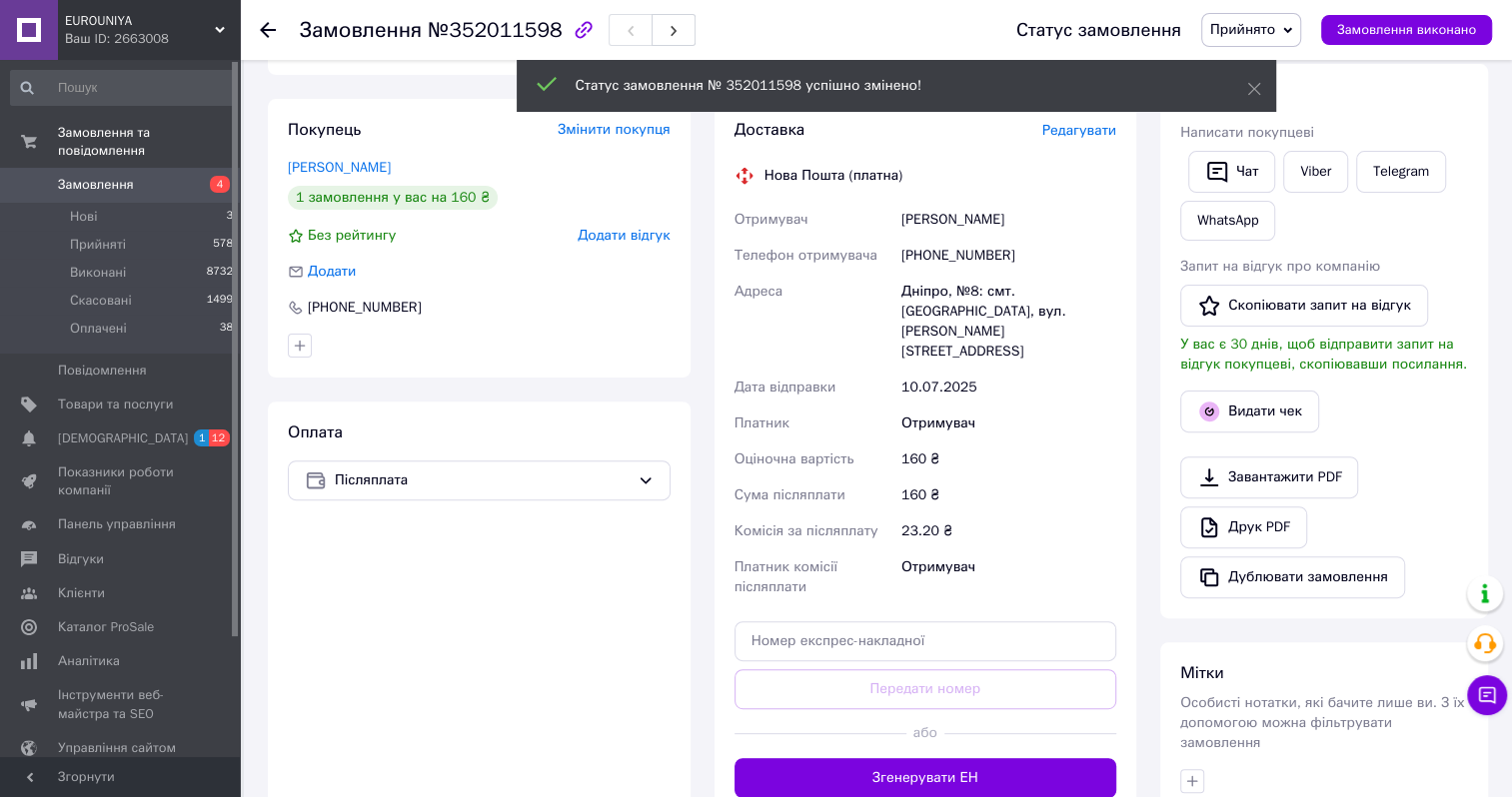 click on "Редагувати" at bounding box center (1079, 130) 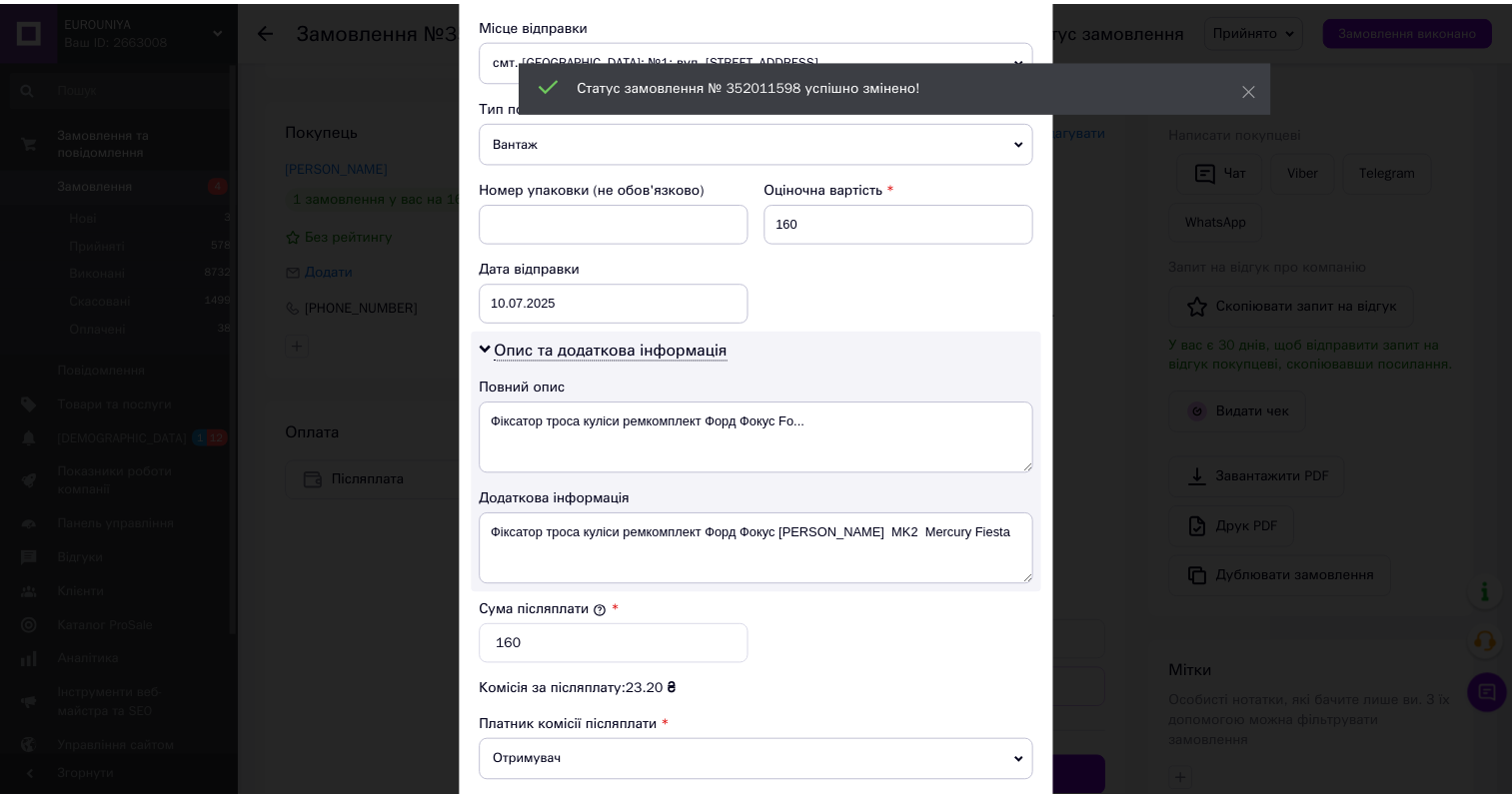 scroll, scrollTop: 947, scrollLeft: 0, axis: vertical 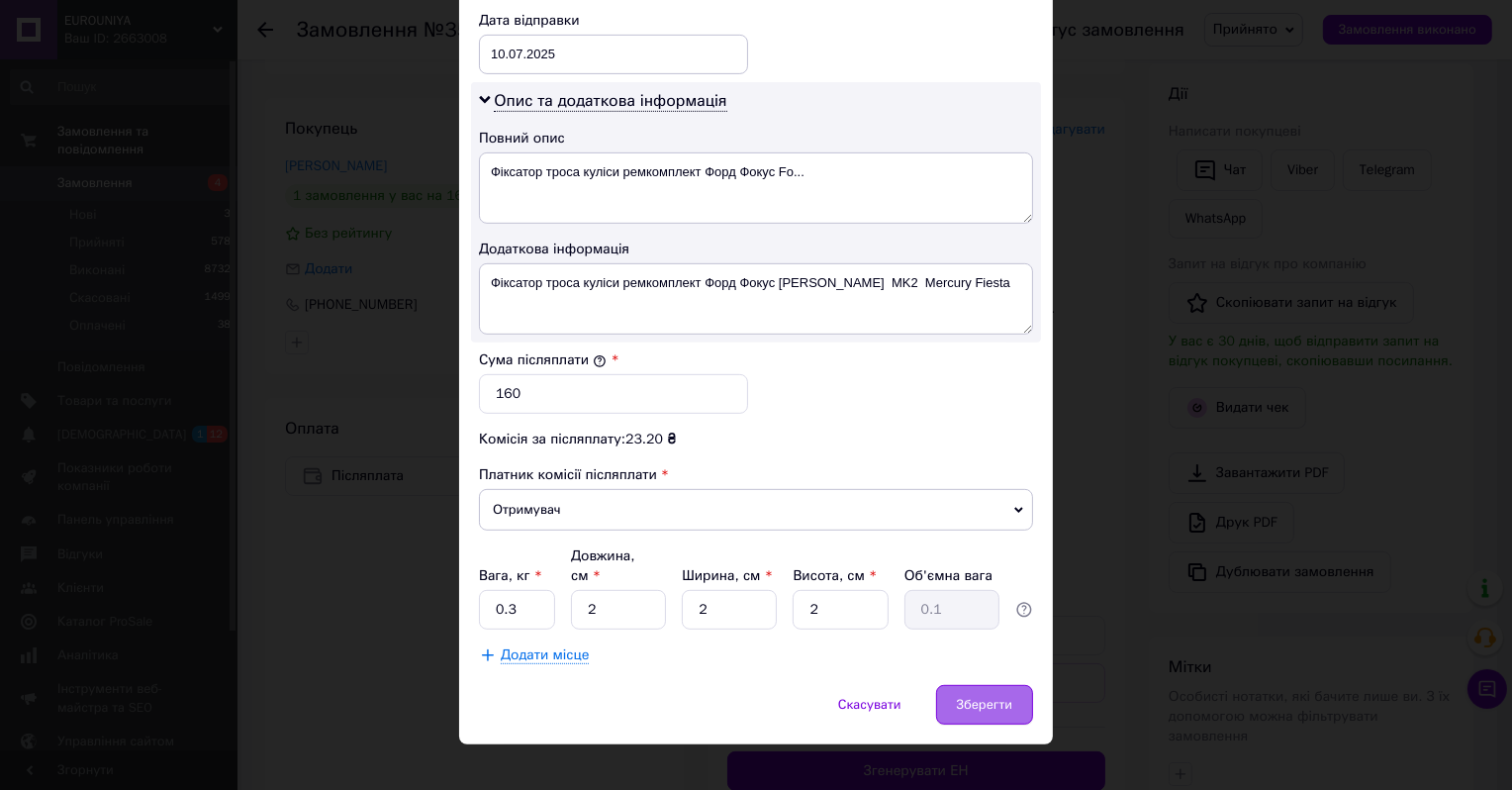 click on "Зберегти" at bounding box center (985, 705) 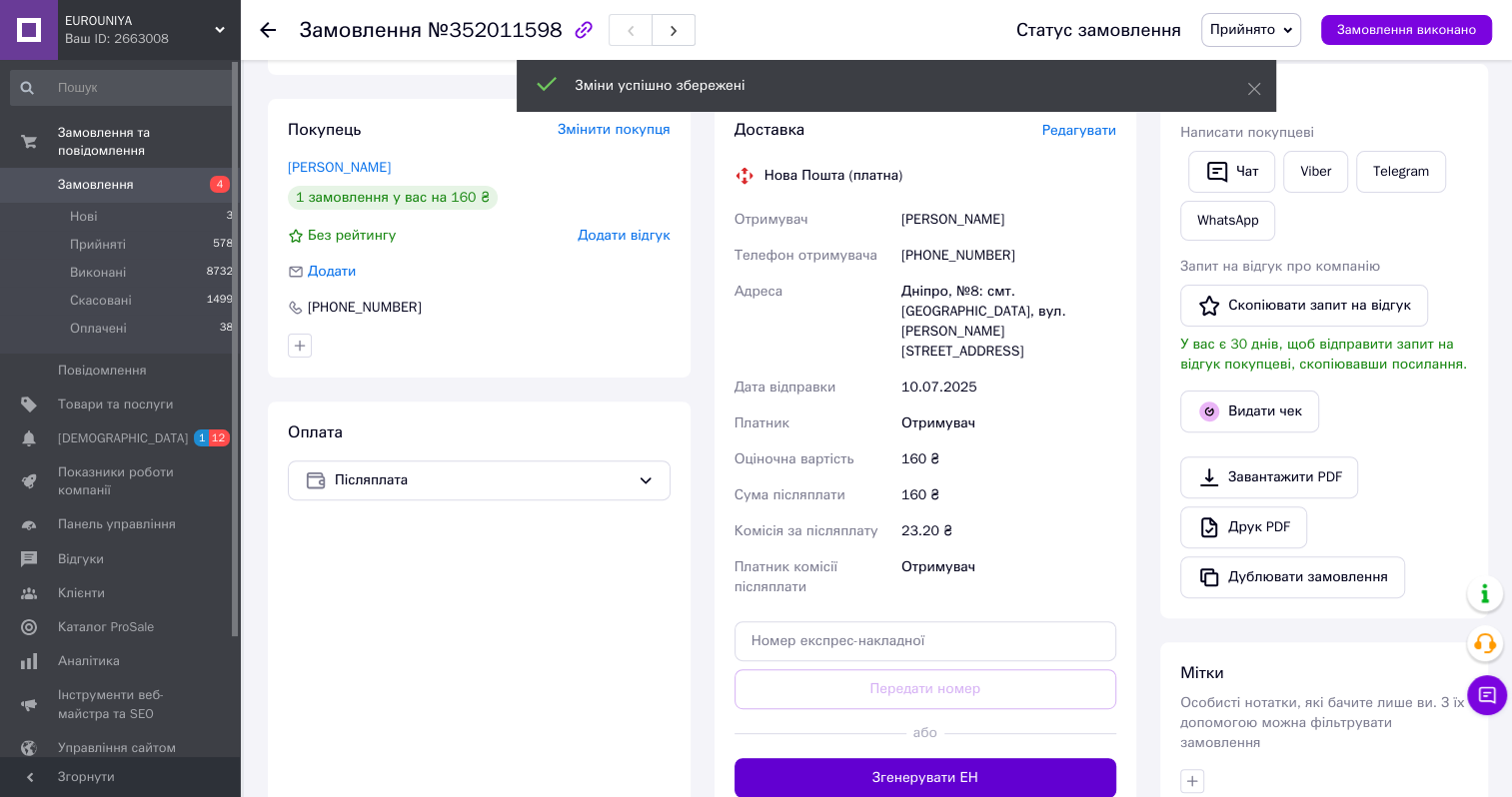 scroll, scrollTop: 399, scrollLeft: 0, axis: vertical 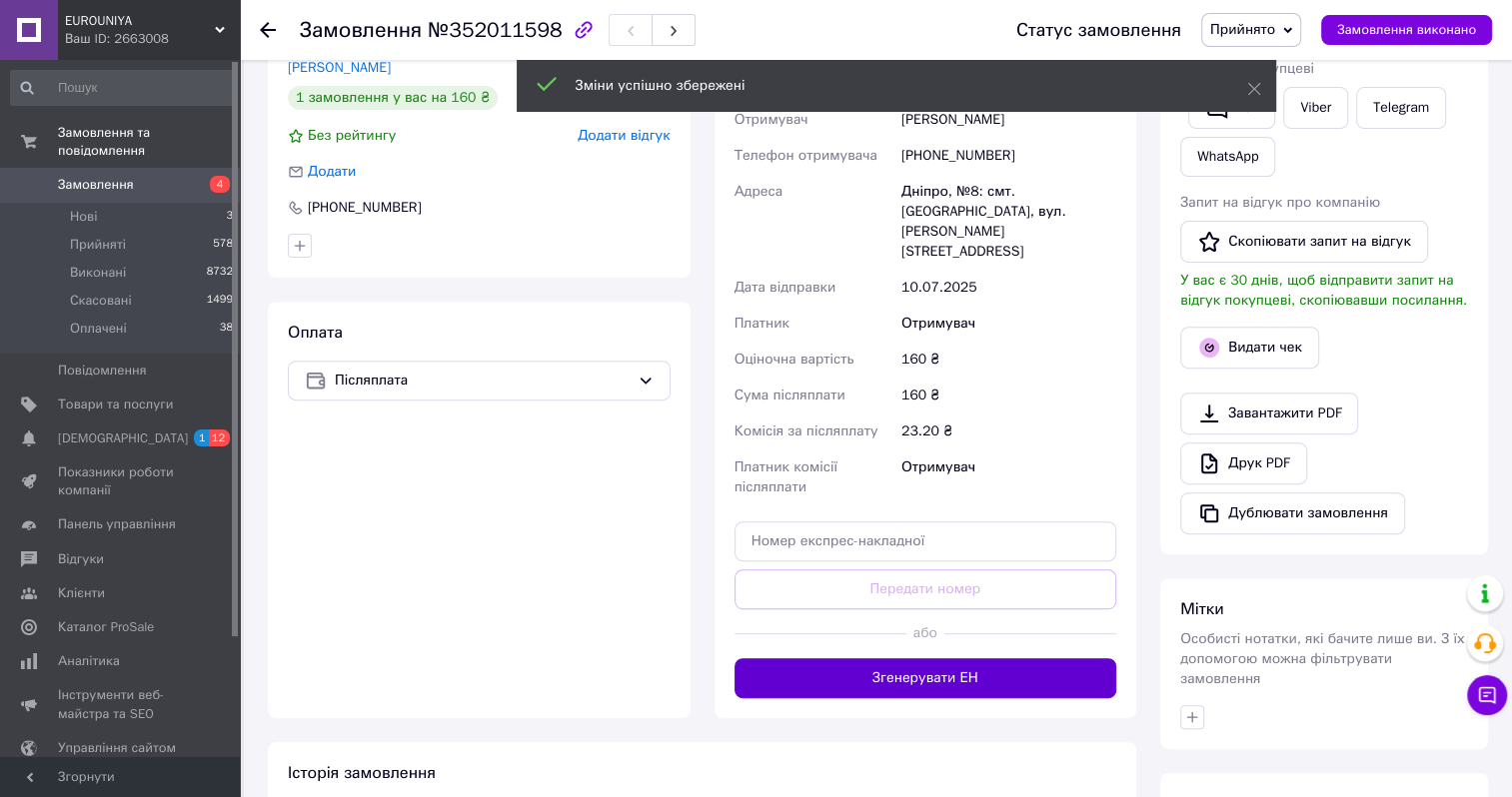 click on "Згенерувати ЕН" at bounding box center [925, 678] 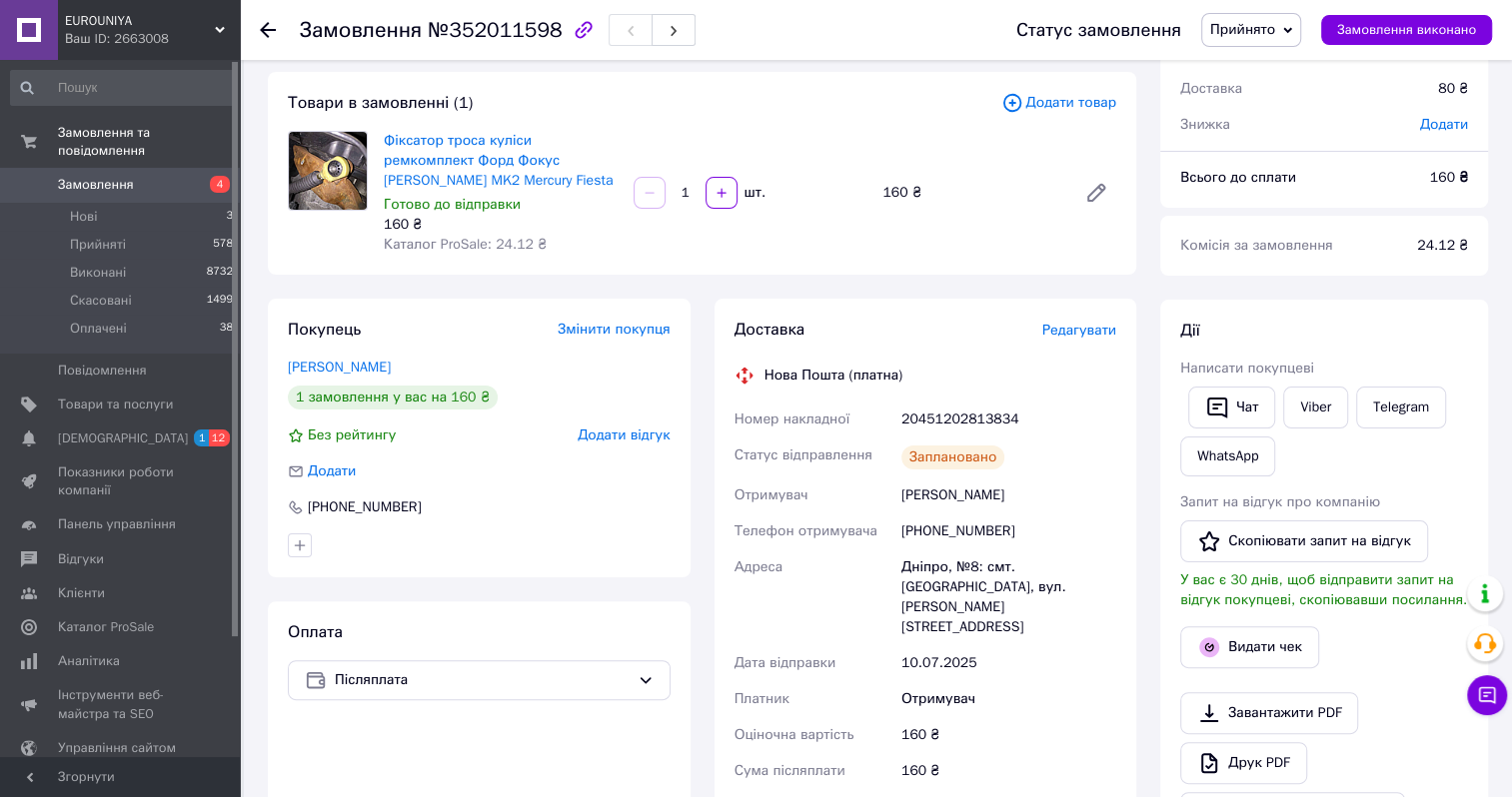 scroll, scrollTop: 399, scrollLeft: 0, axis: vertical 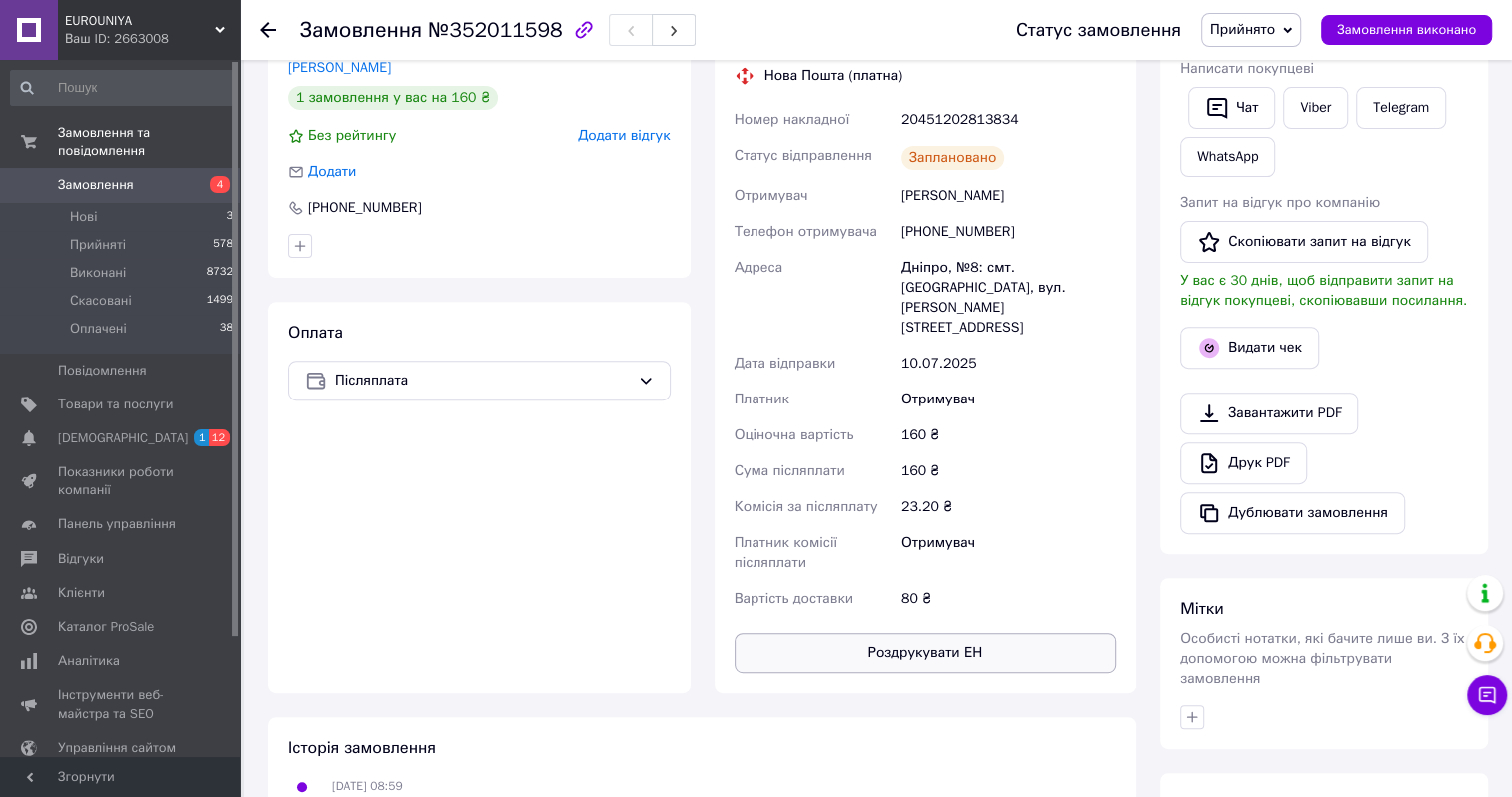 click on "Роздрукувати ЕН" at bounding box center (925, 653) 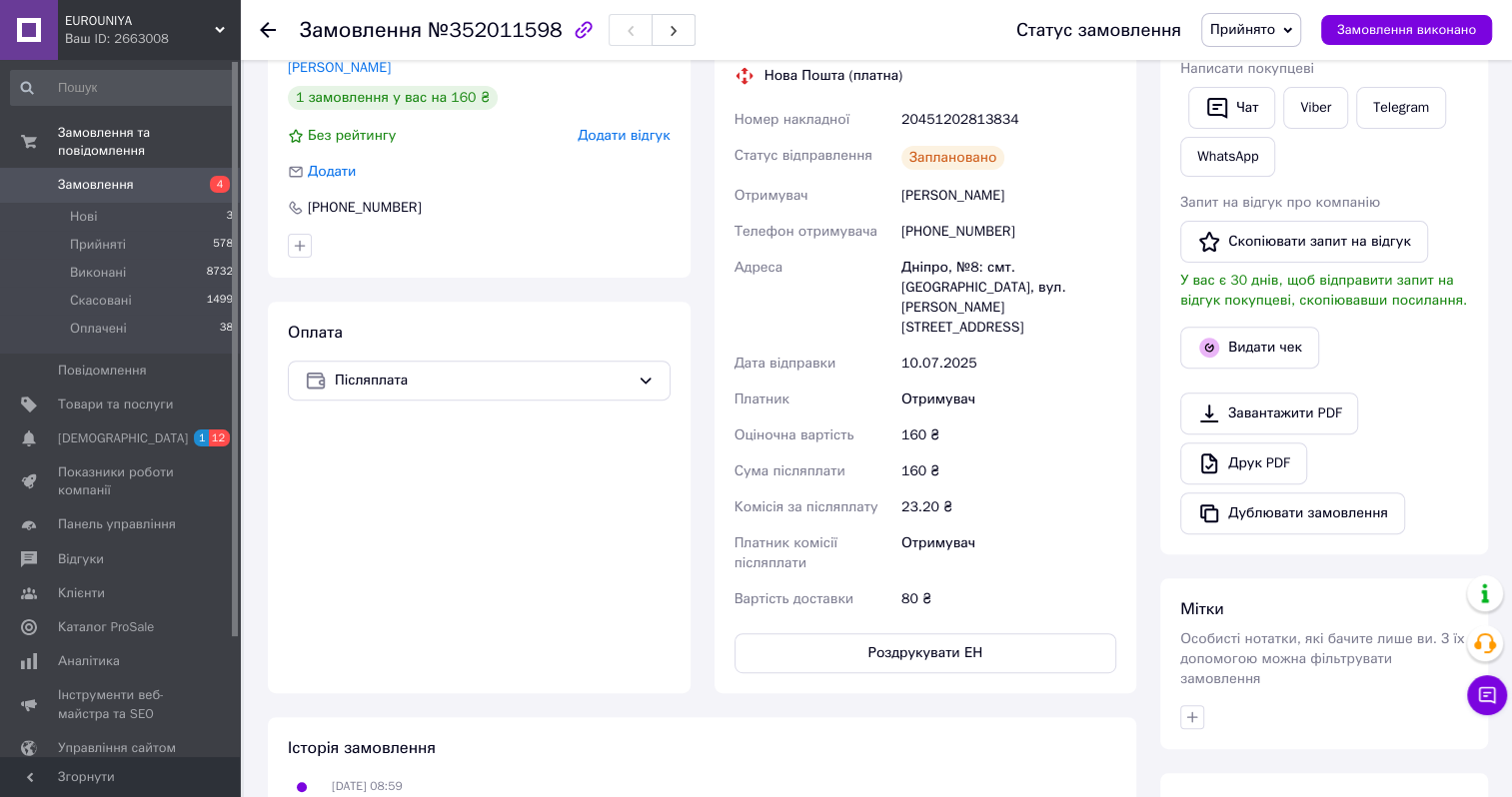 click on "Замовлення" at bounding box center [96, 185] 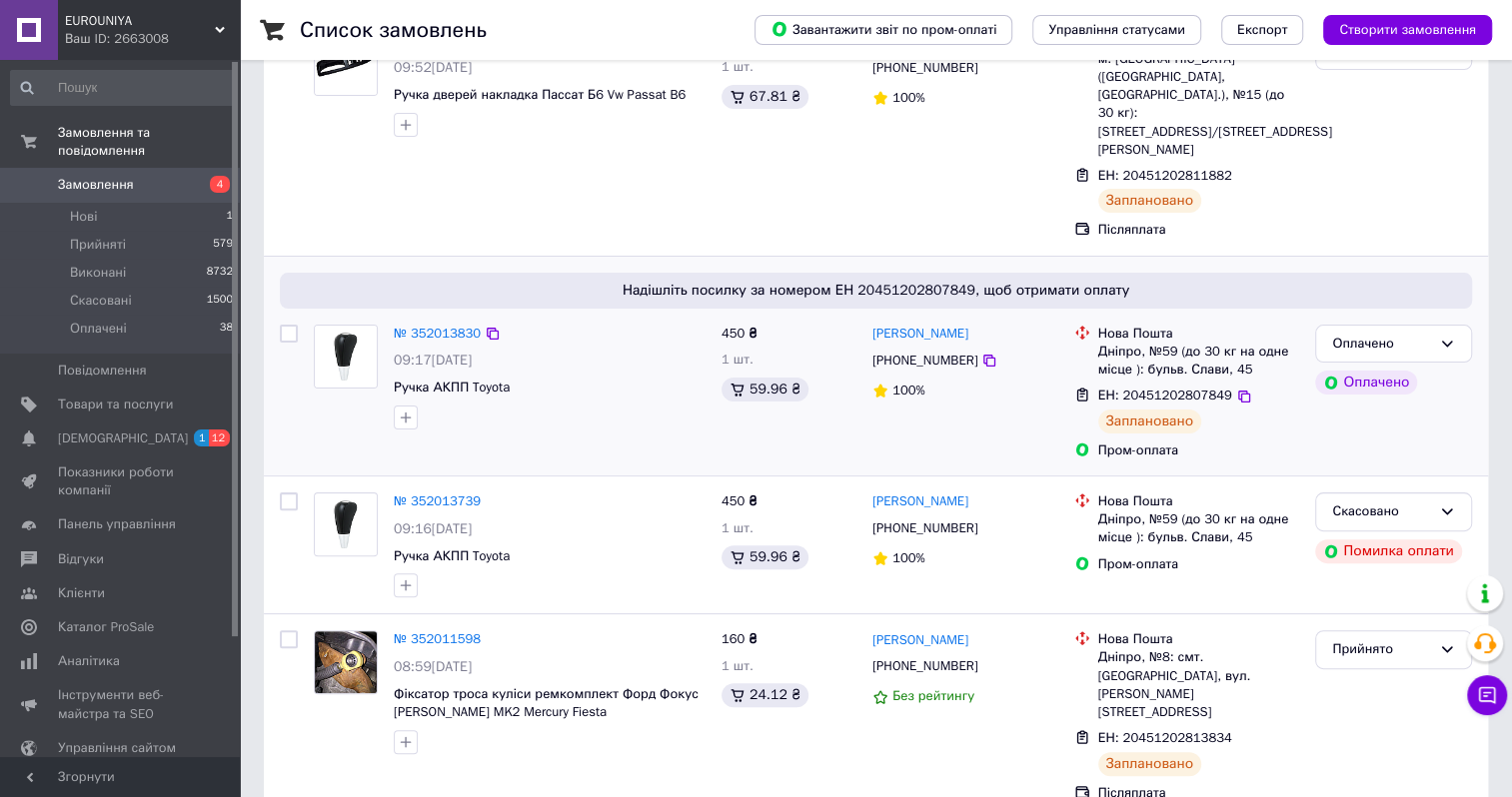 scroll, scrollTop: 499, scrollLeft: 0, axis: vertical 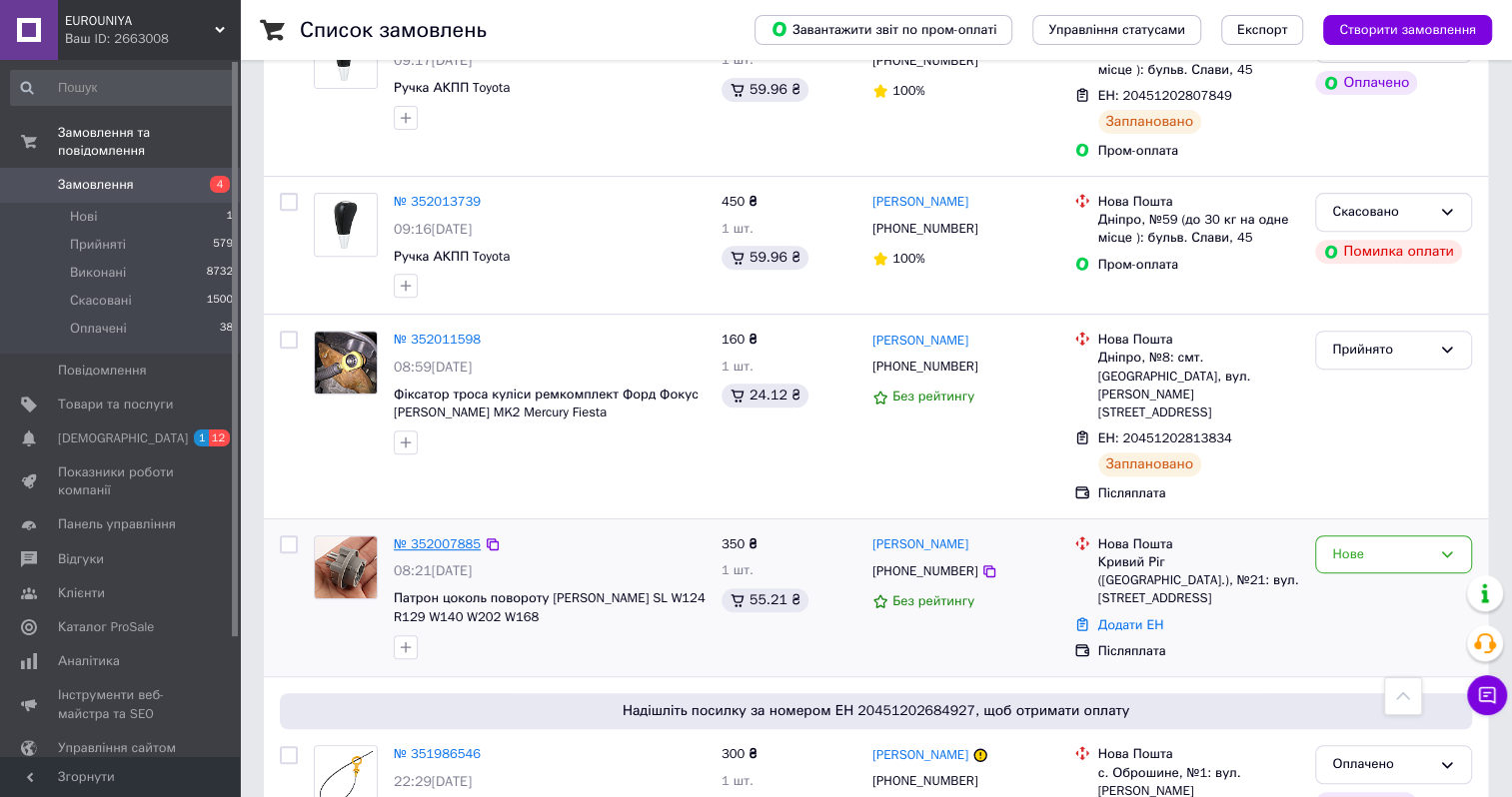 click on "№ 352007885" at bounding box center (437, 543) 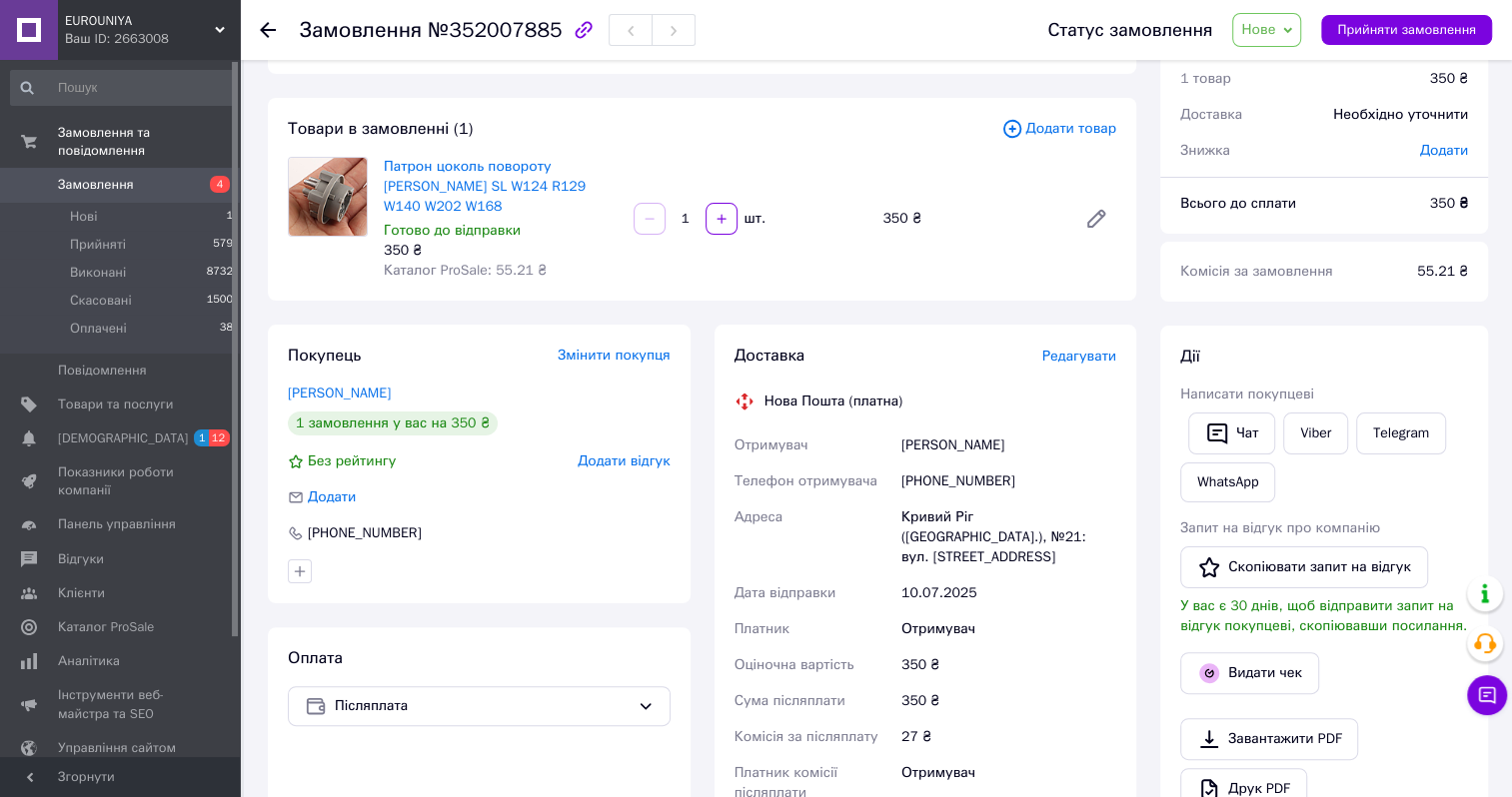 scroll, scrollTop: 499, scrollLeft: 0, axis: vertical 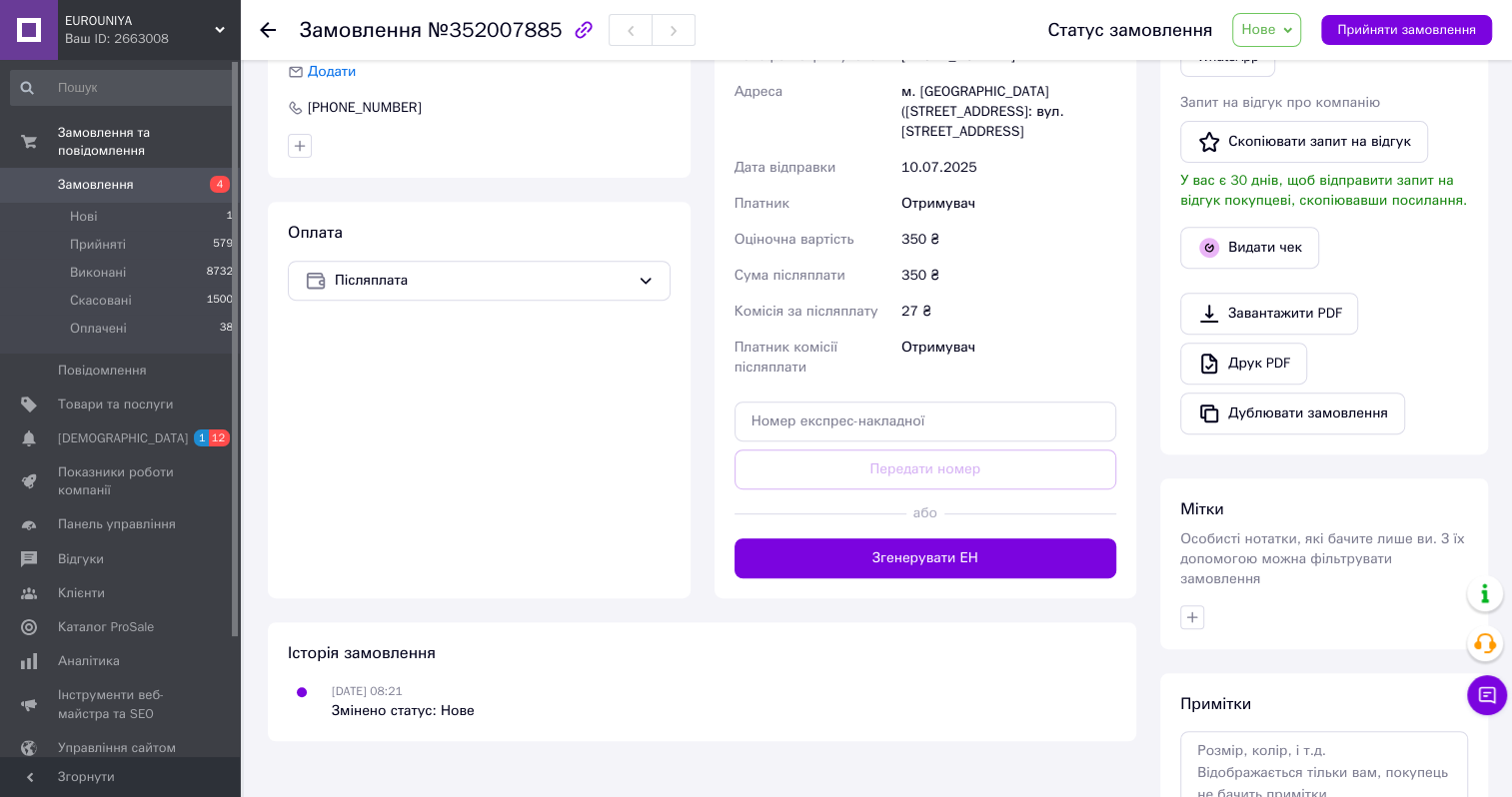 click on "Нове" at bounding box center (1258, 29) 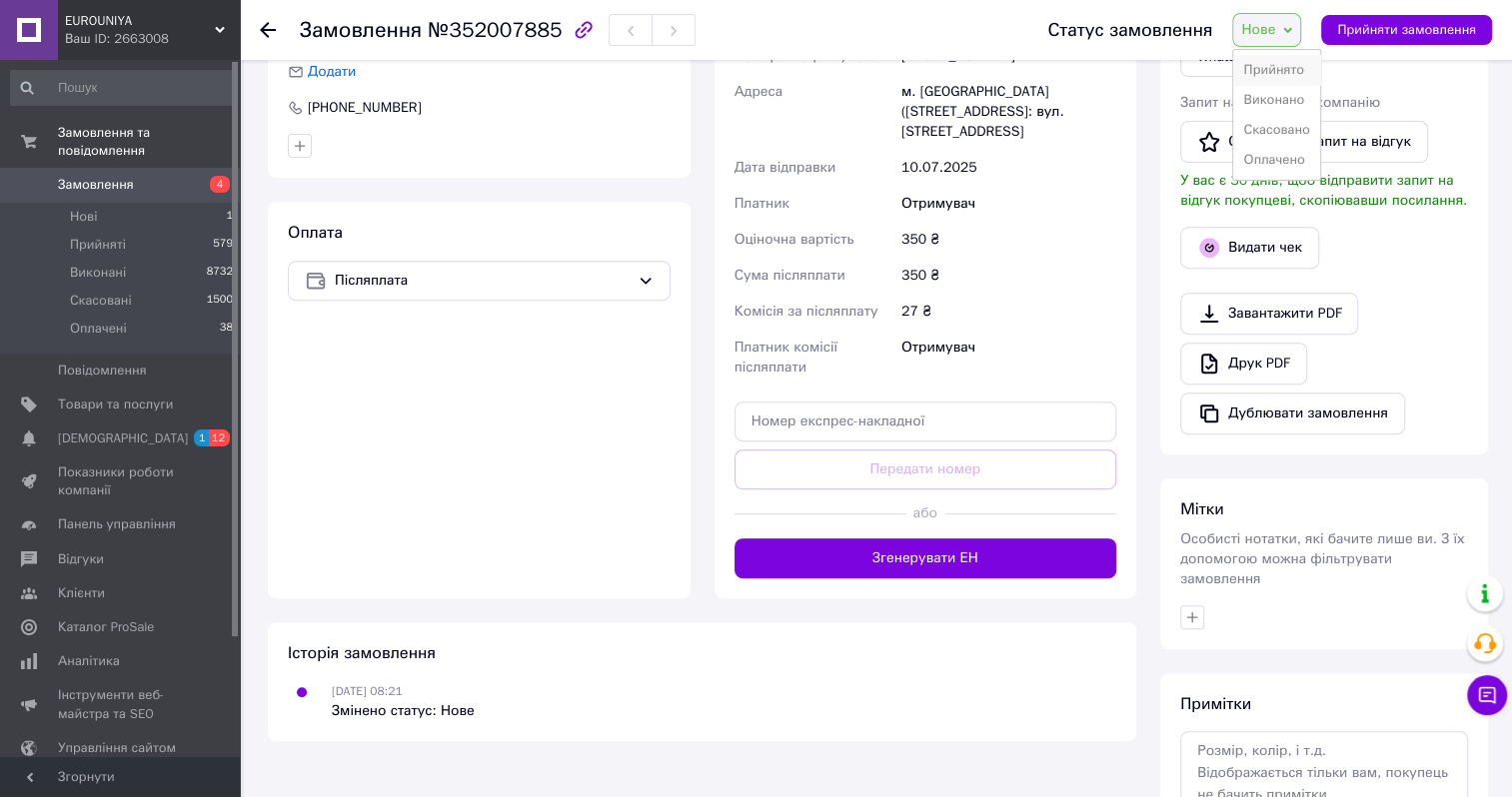 click on "Прийнято" at bounding box center [1276, 70] 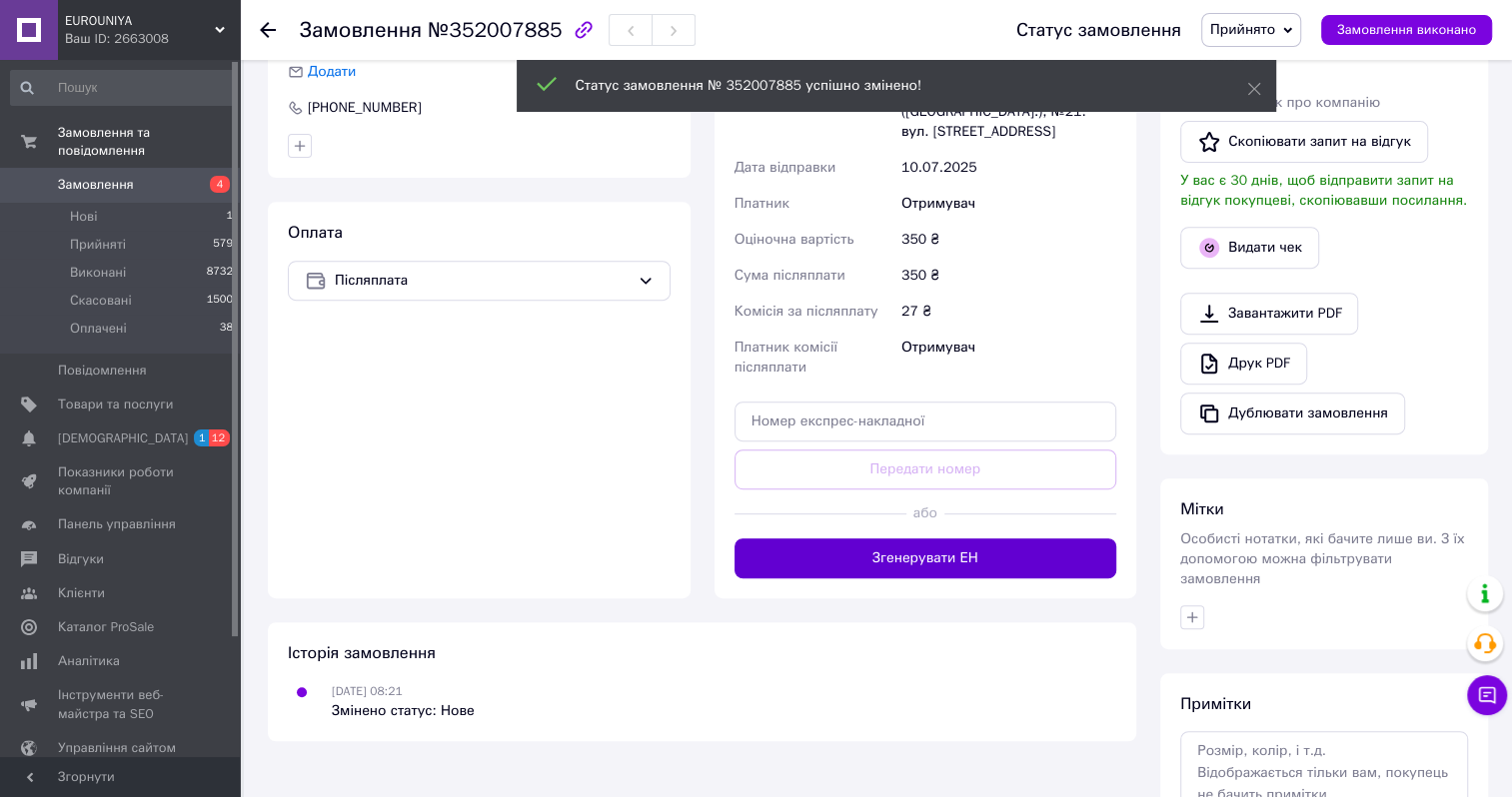 click on "Згенерувати ЕН" at bounding box center [925, 558] 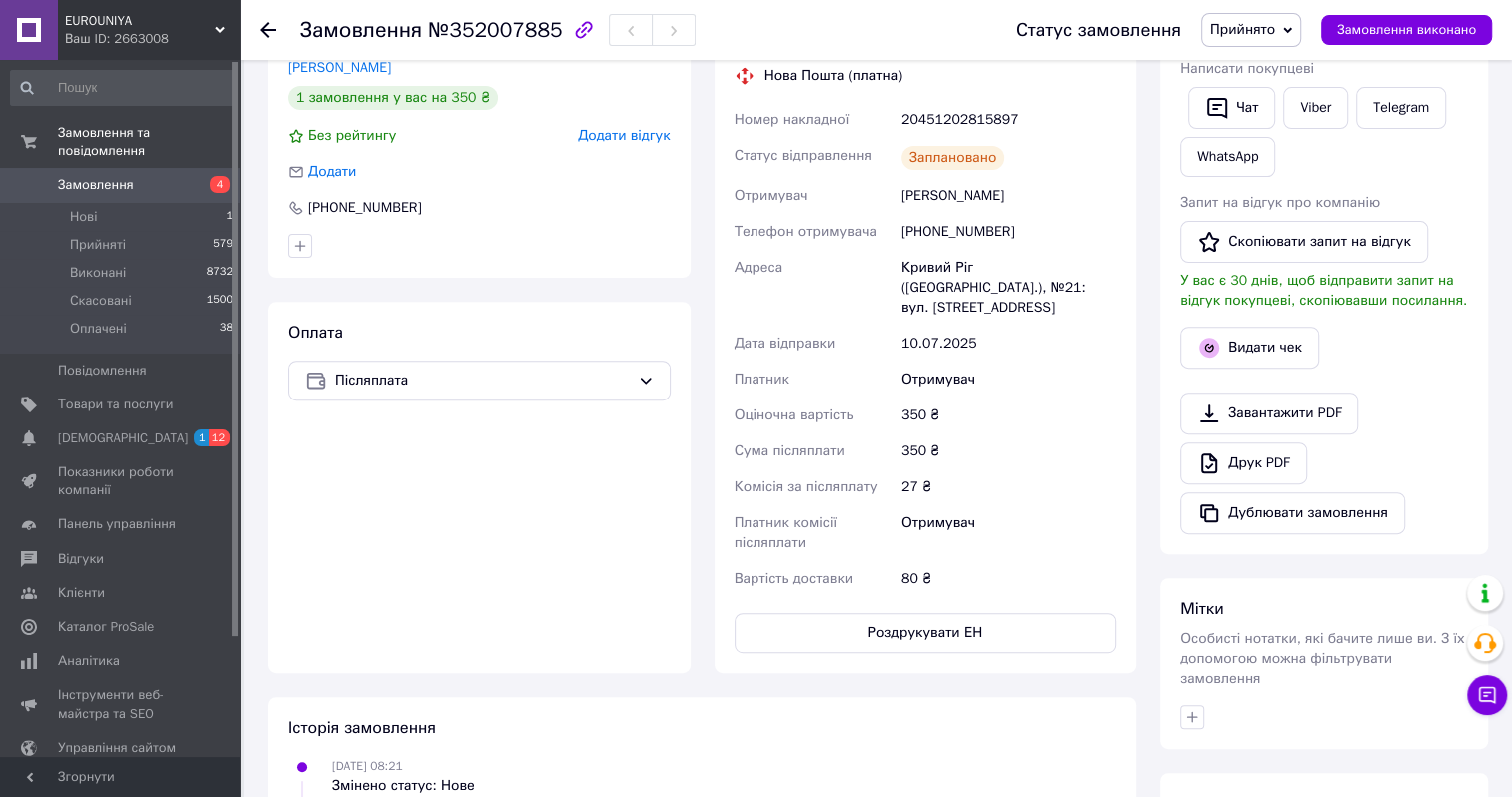 scroll, scrollTop: 300, scrollLeft: 0, axis: vertical 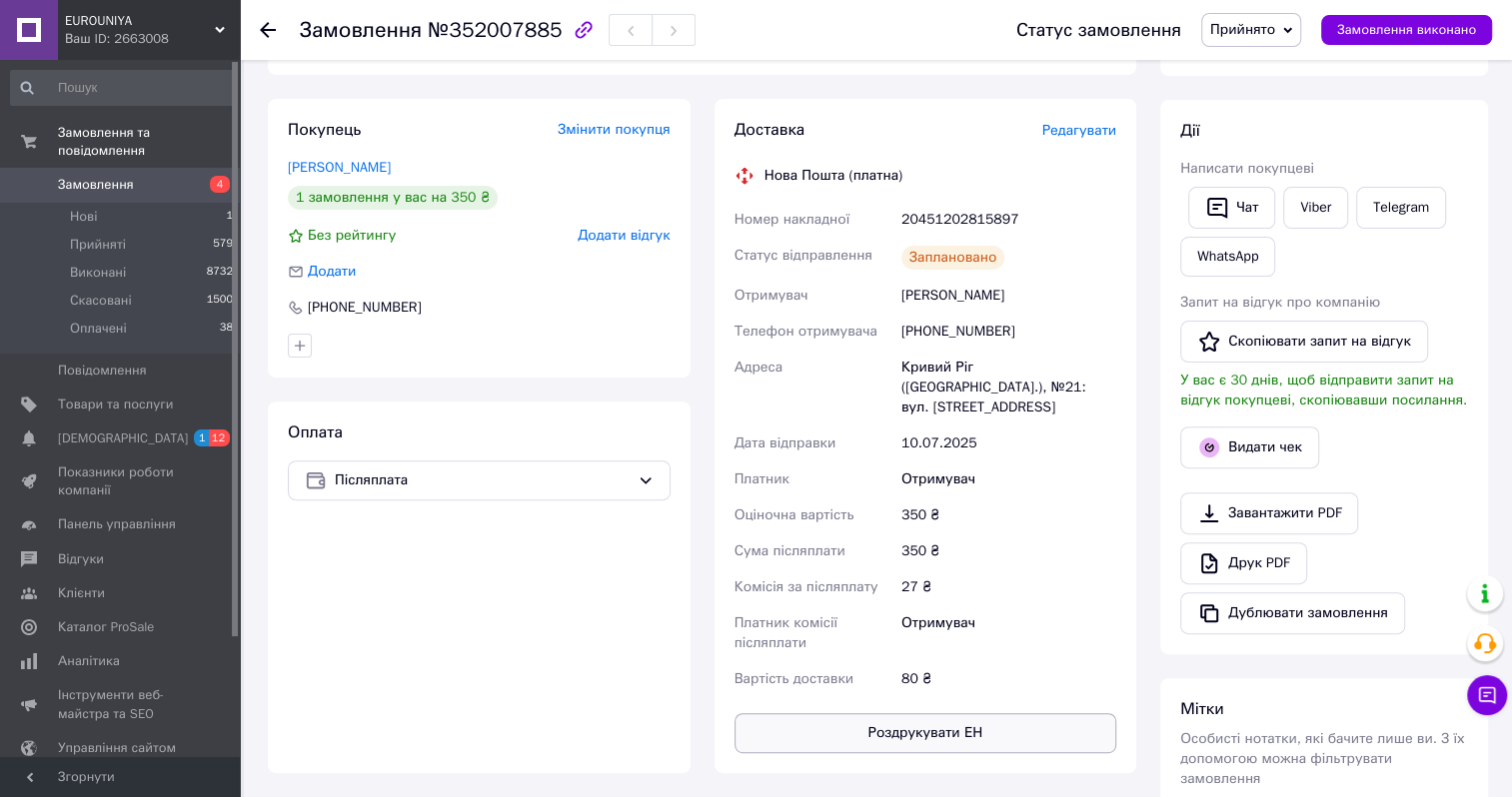 click on "Роздрукувати ЕН" at bounding box center [925, 733] 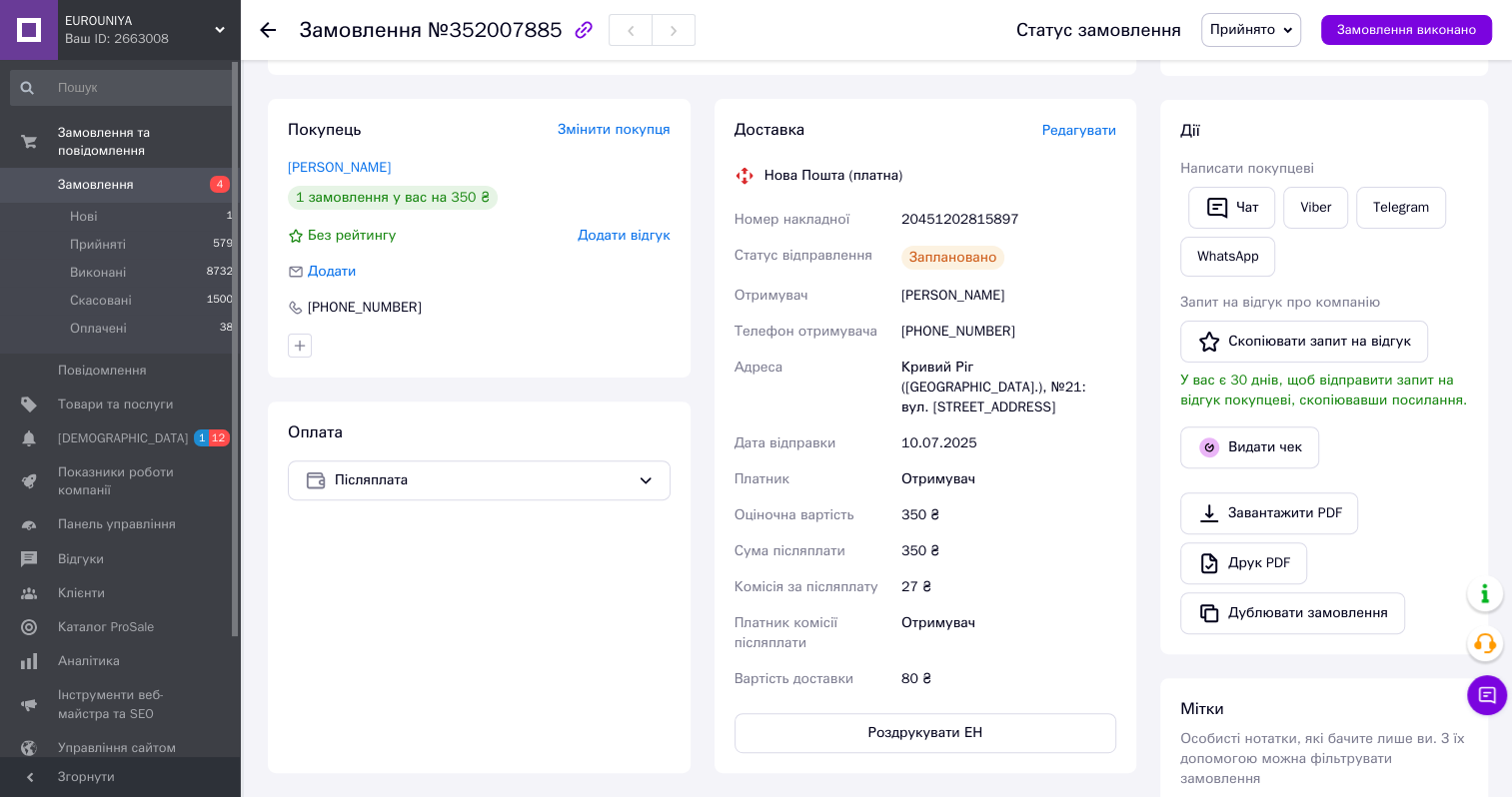 click on "Замовлення" at bounding box center (121, 185) 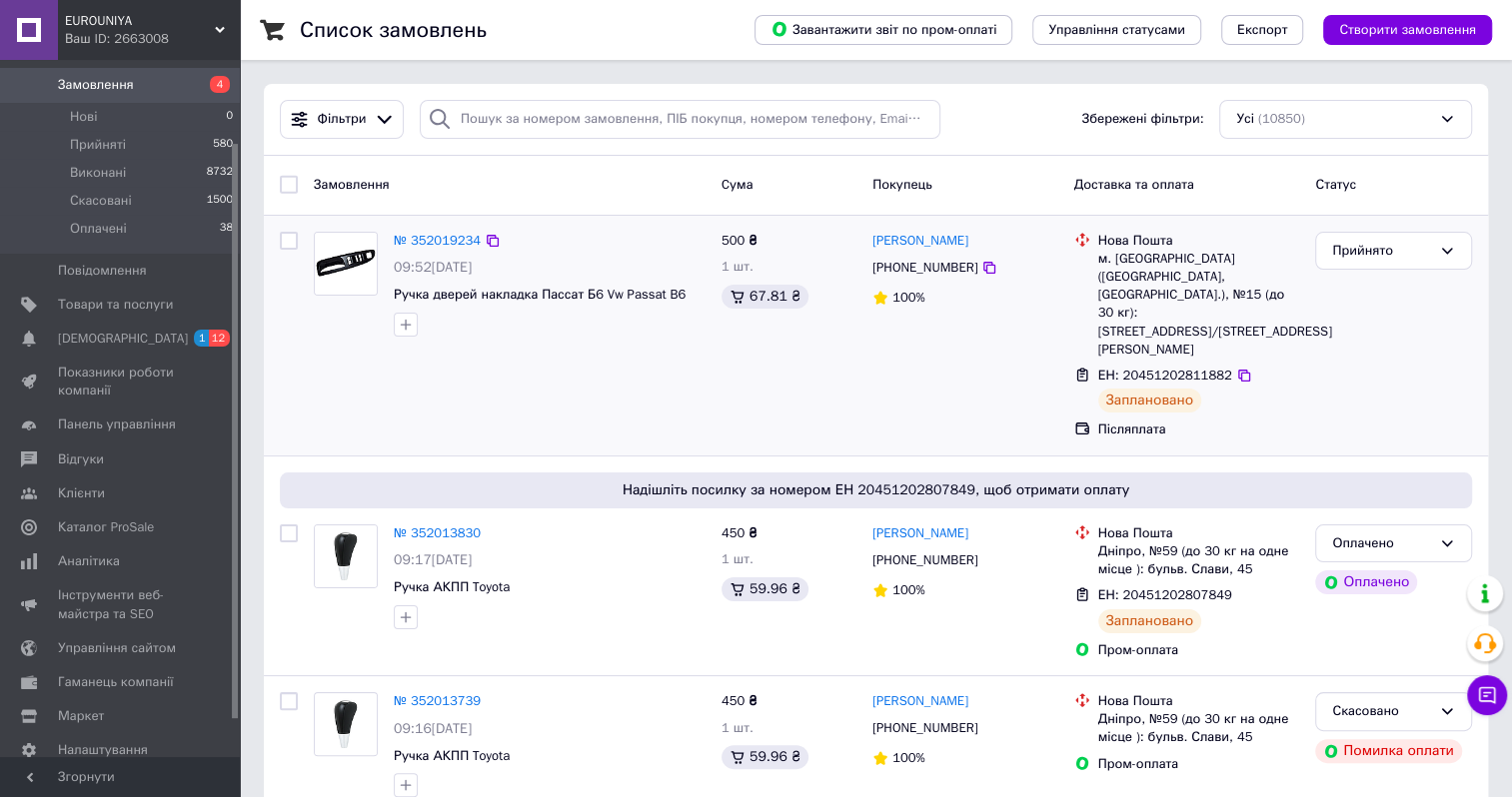 scroll, scrollTop: 144, scrollLeft: 0, axis: vertical 